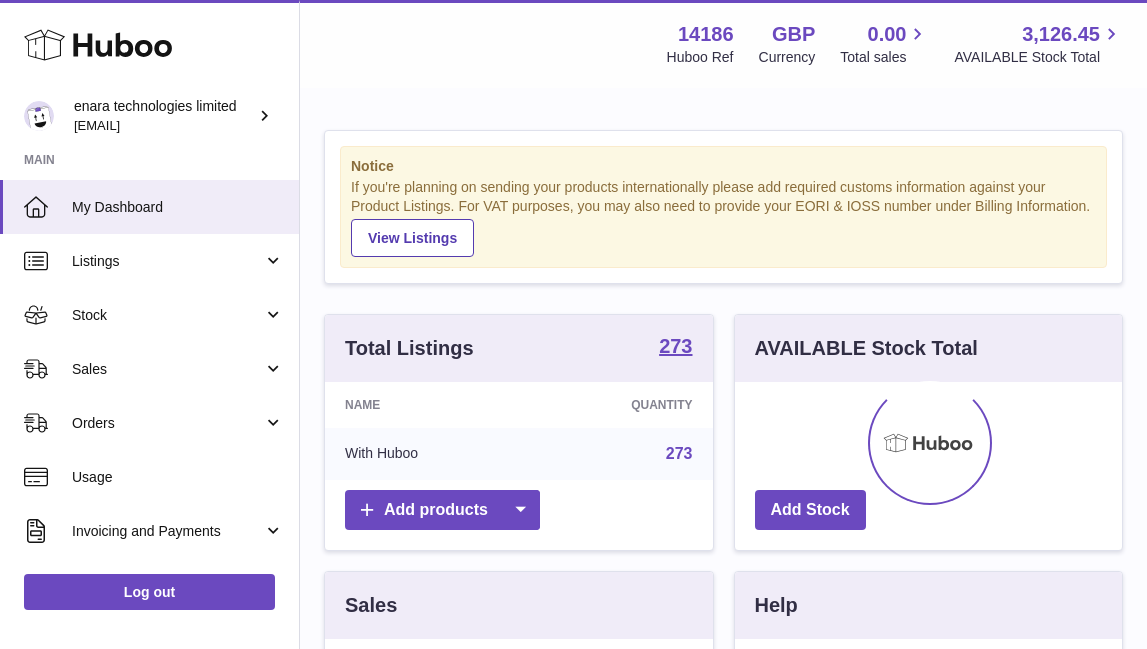 scroll, scrollTop: 0, scrollLeft: 0, axis: both 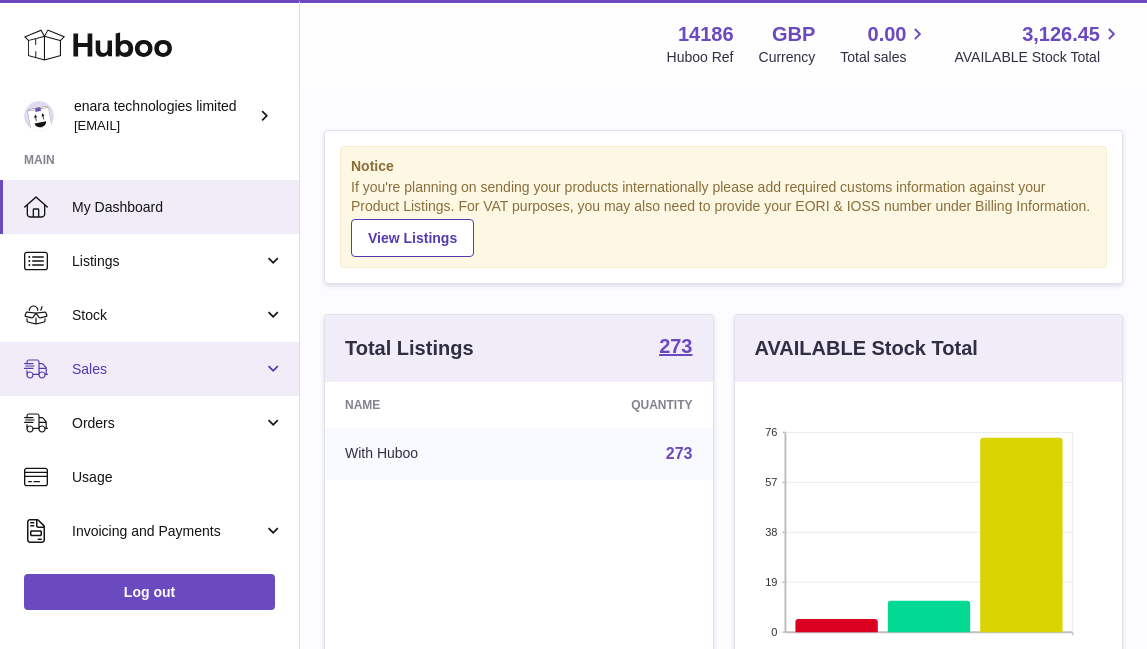 click on "Sales" at bounding box center (167, 369) 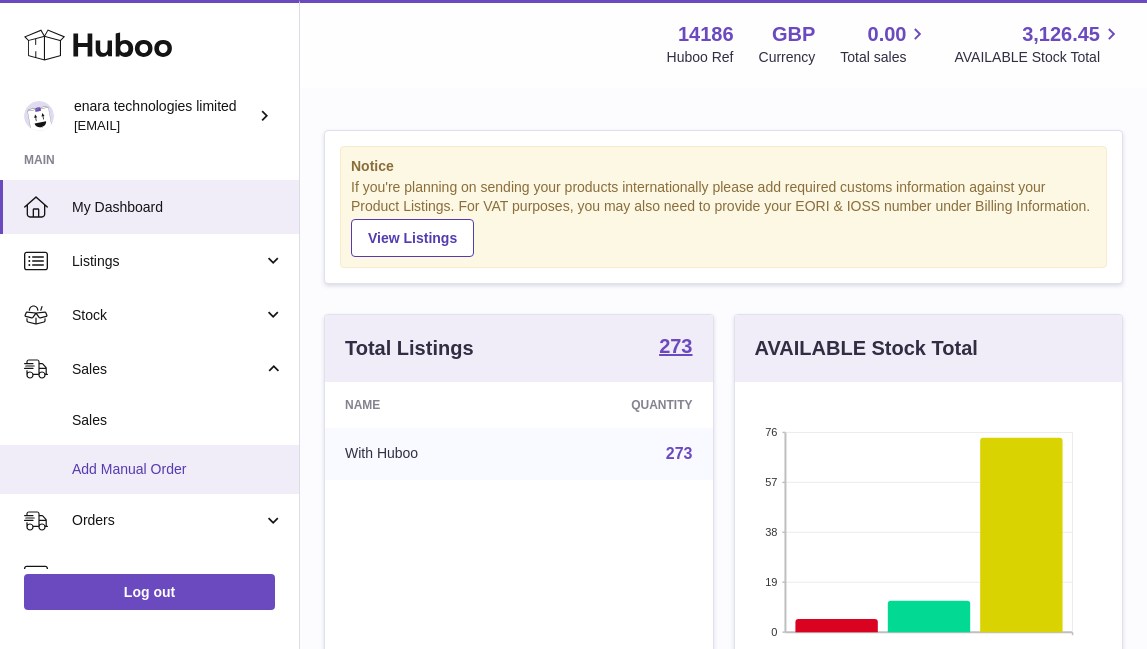 click on "Add Manual Order" at bounding box center (149, 469) 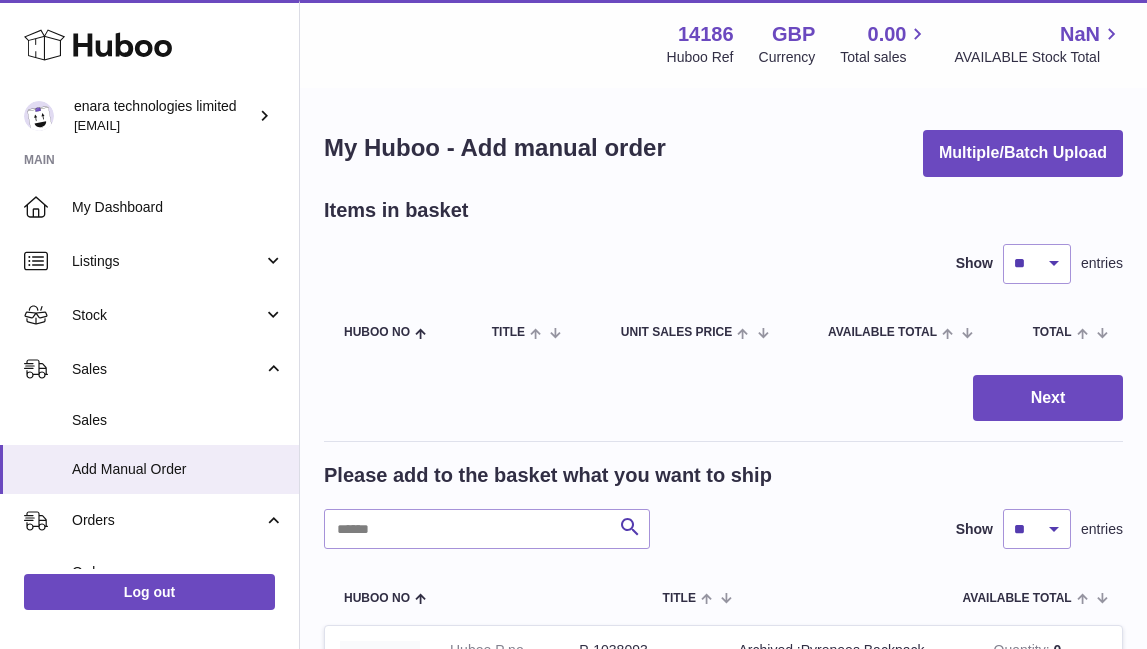 scroll, scrollTop: 0, scrollLeft: 0, axis: both 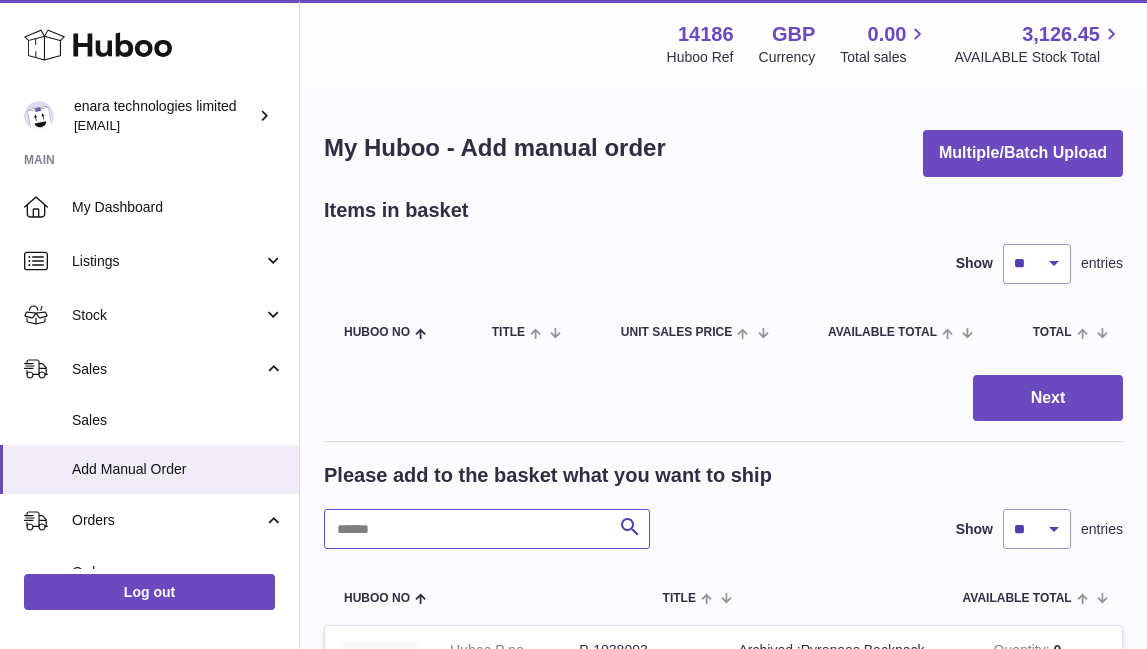 click at bounding box center (487, 529) 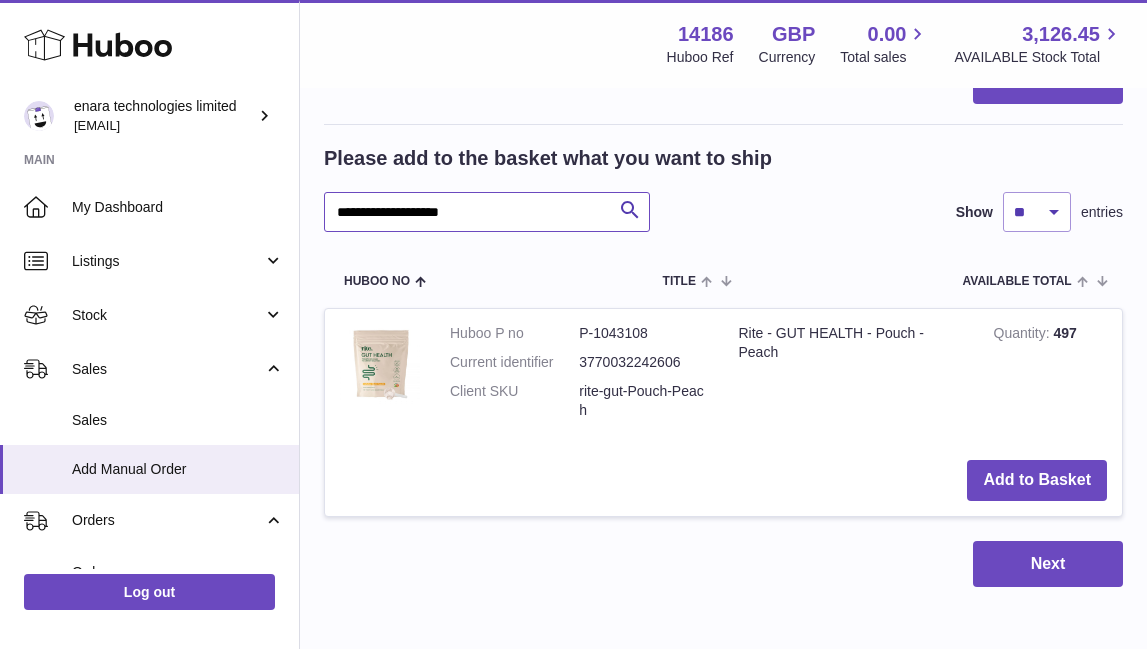 scroll, scrollTop: 329, scrollLeft: 0, axis: vertical 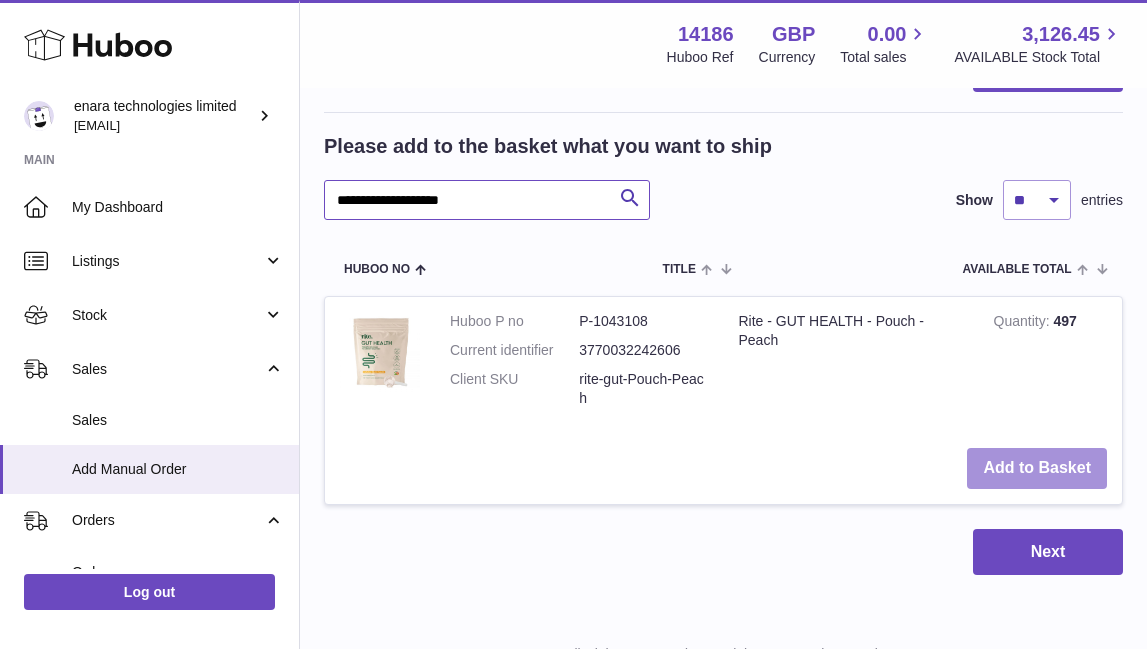 type on "**********" 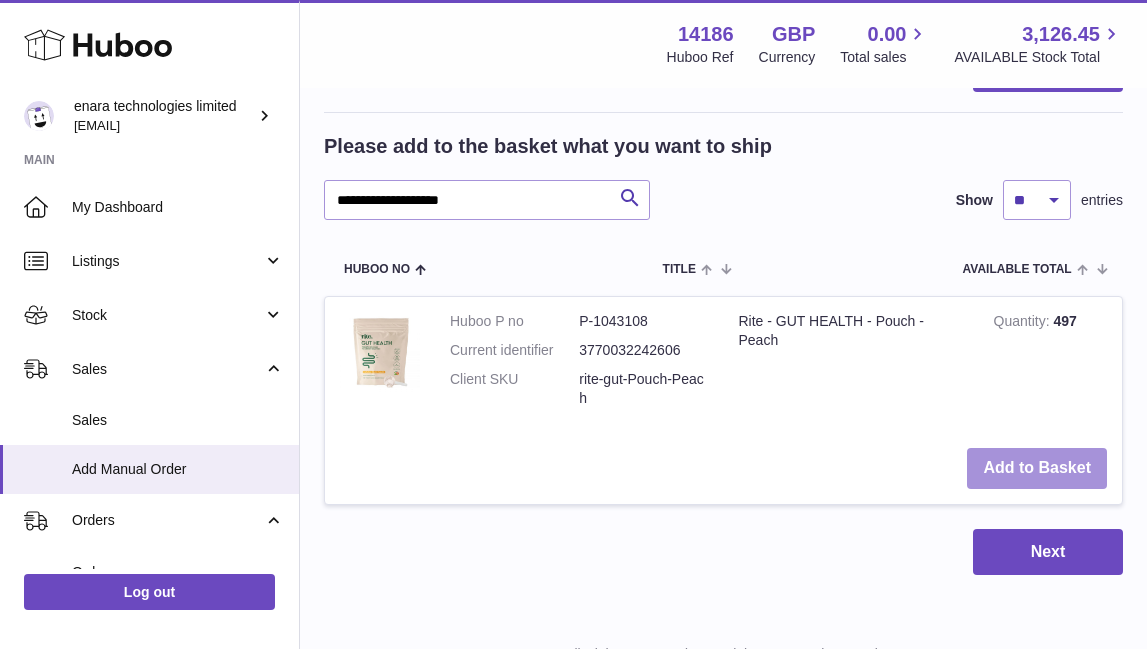 click on "Add to Basket" at bounding box center (1037, 468) 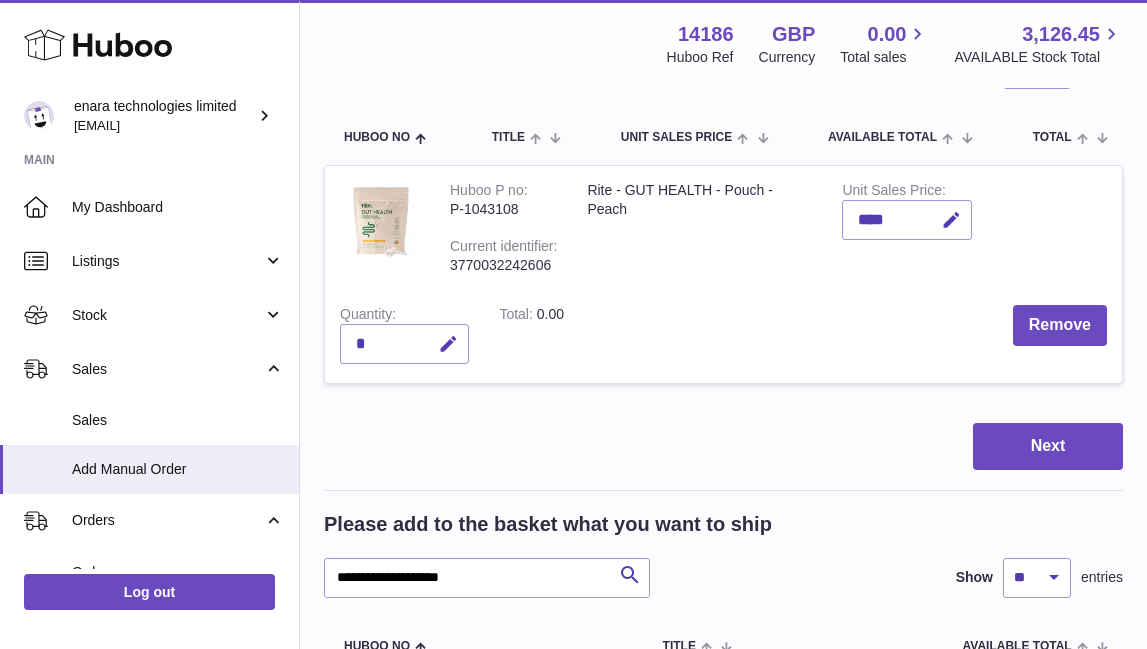 scroll, scrollTop: 161, scrollLeft: 0, axis: vertical 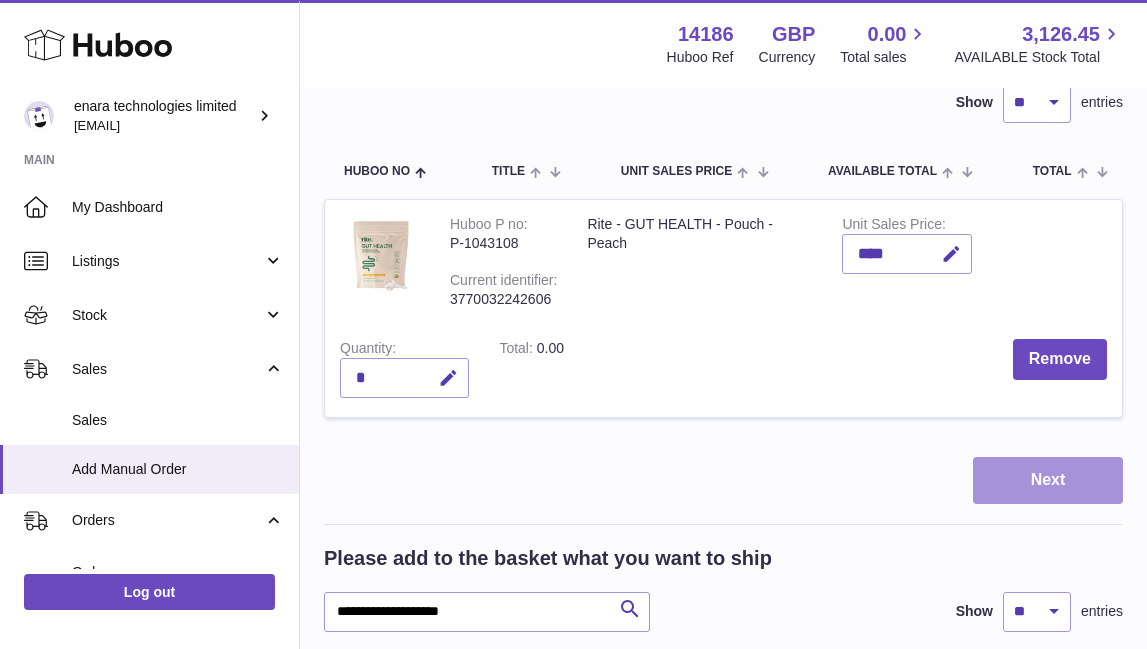 click on "Next" at bounding box center [1048, 480] 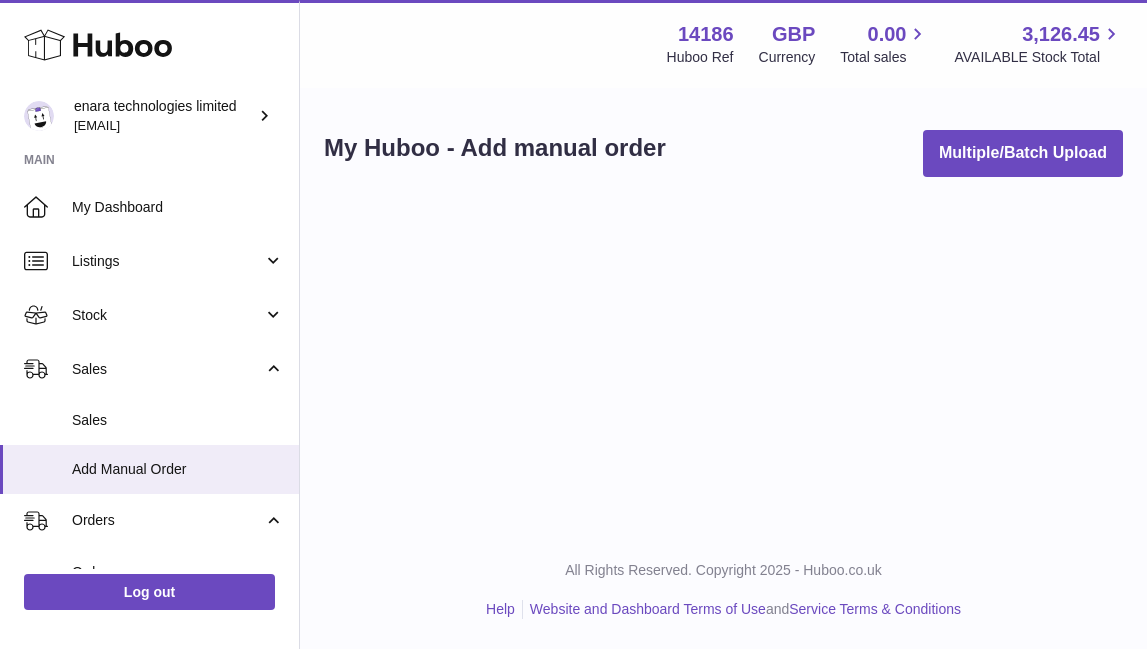 scroll, scrollTop: 0, scrollLeft: 0, axis: both 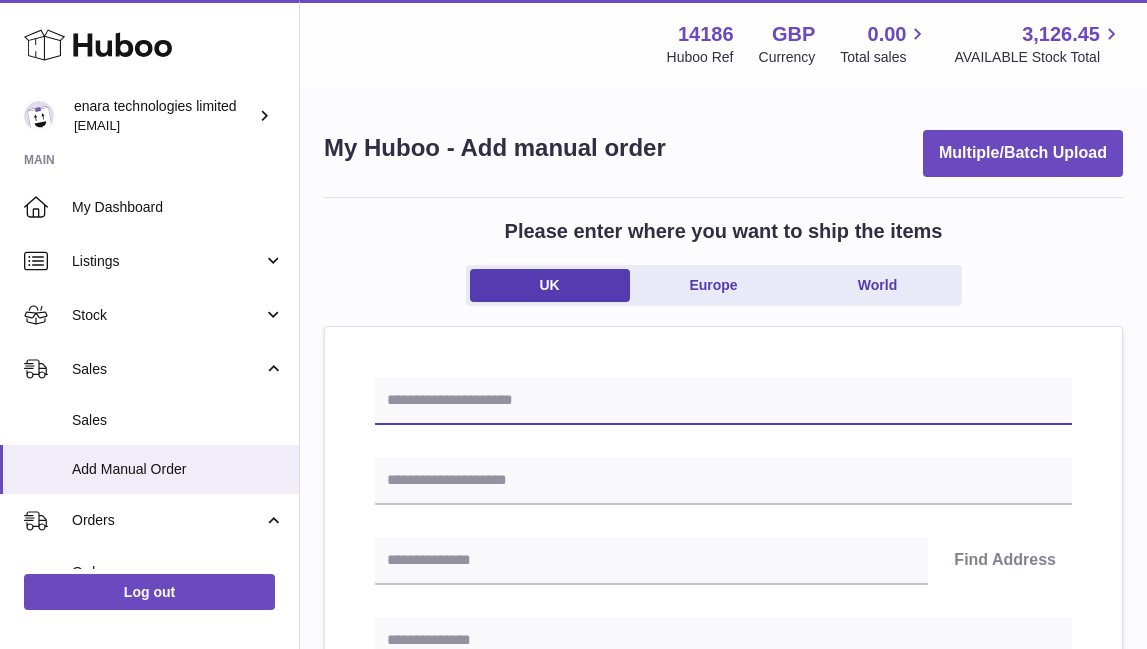 click at bounding box center (723, 401) 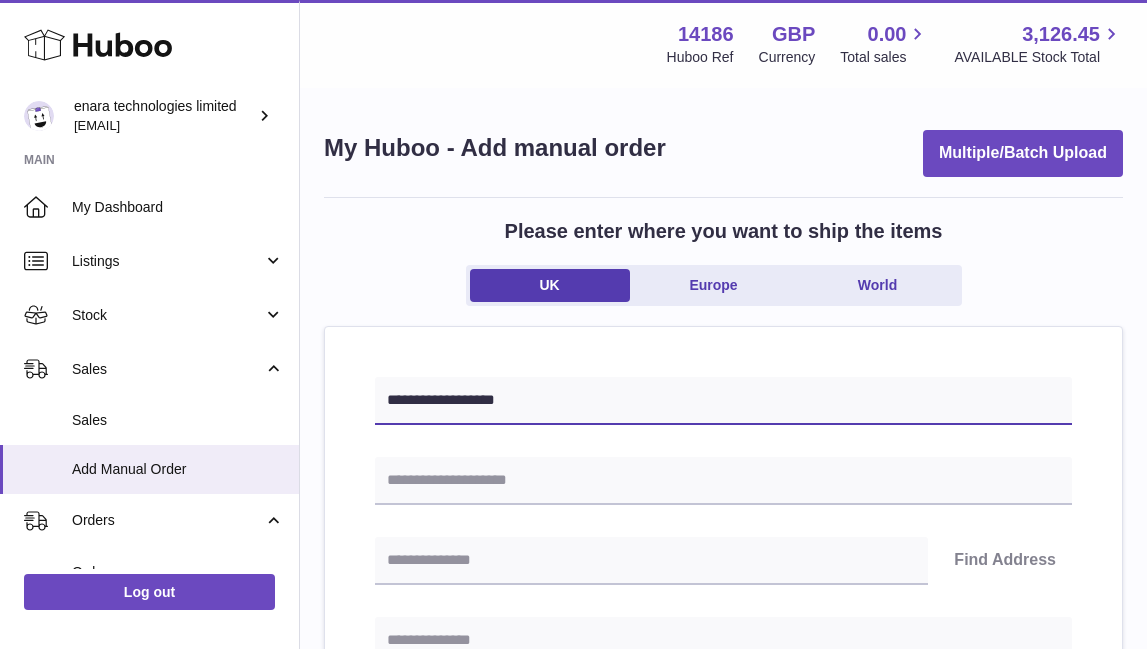 scroll, scrollTop: 161, scrollLeft: 0, axis: vertical 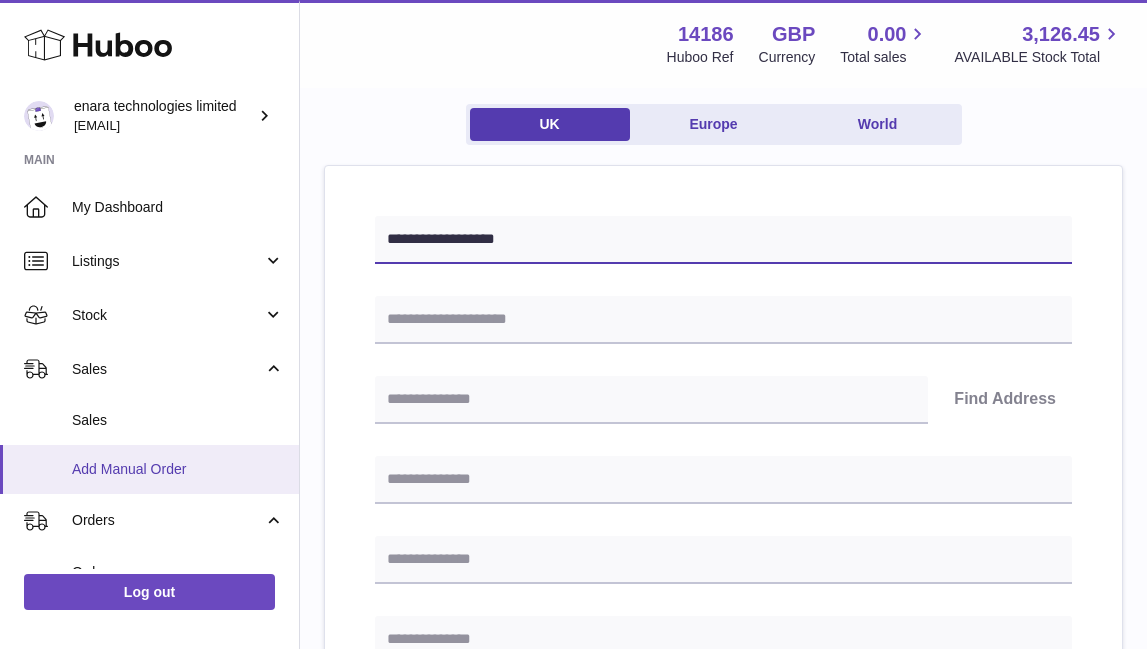 type on "**********" 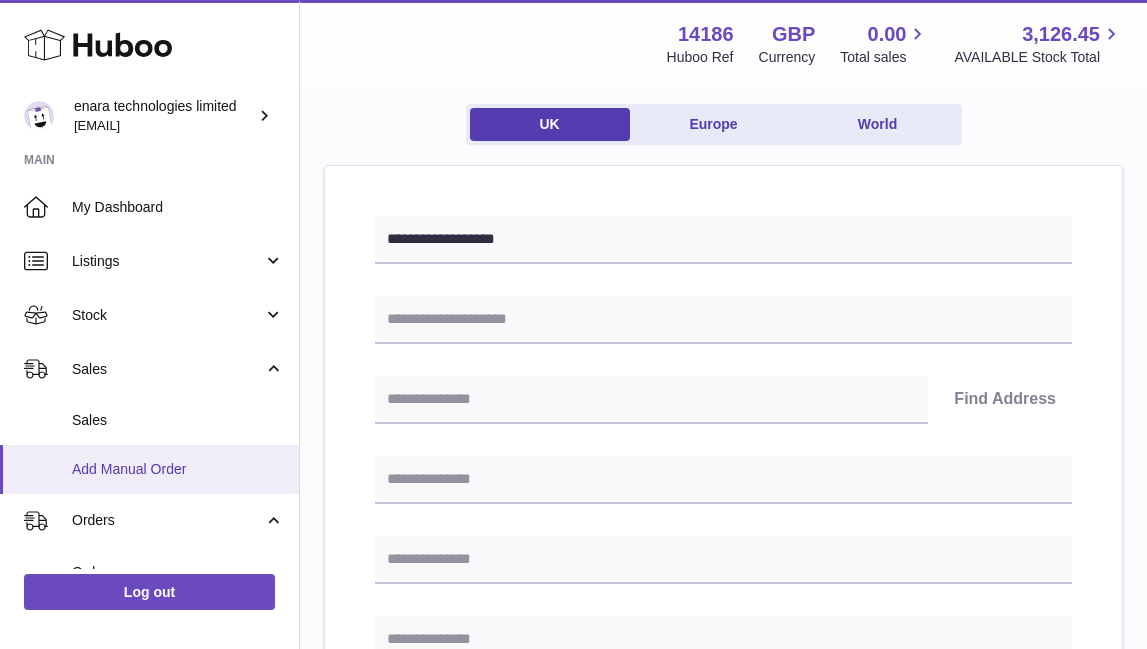 click on "Add Manual Order" at bounding box center [178, 469] 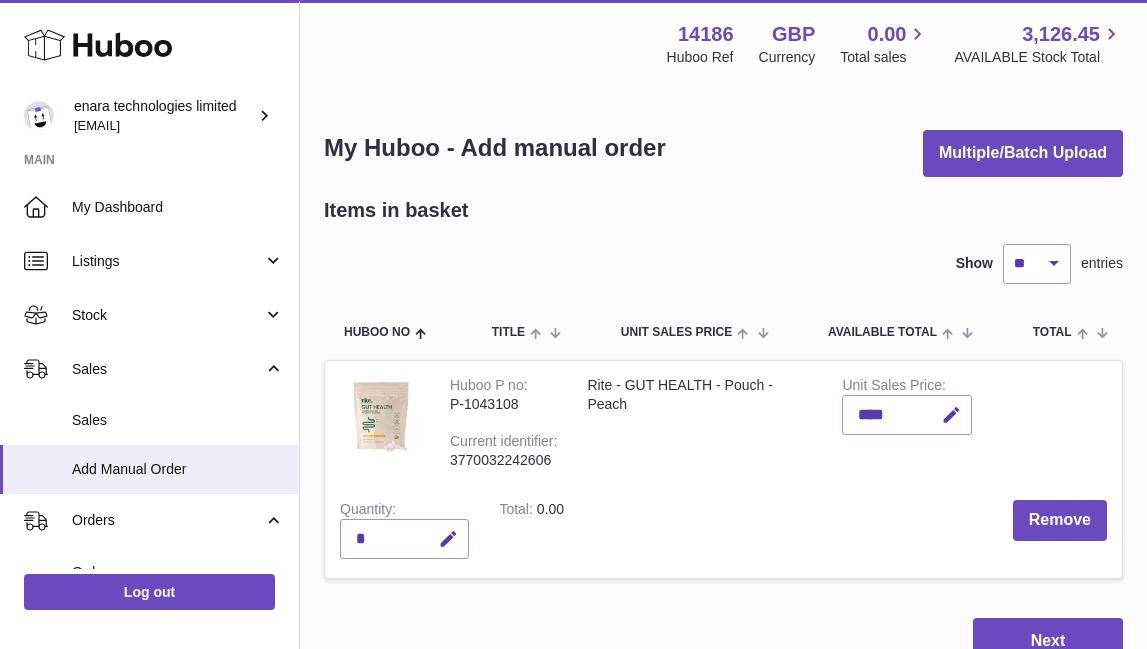 scroll, scrollTop: 0, scrollLeft: 0, axis: both 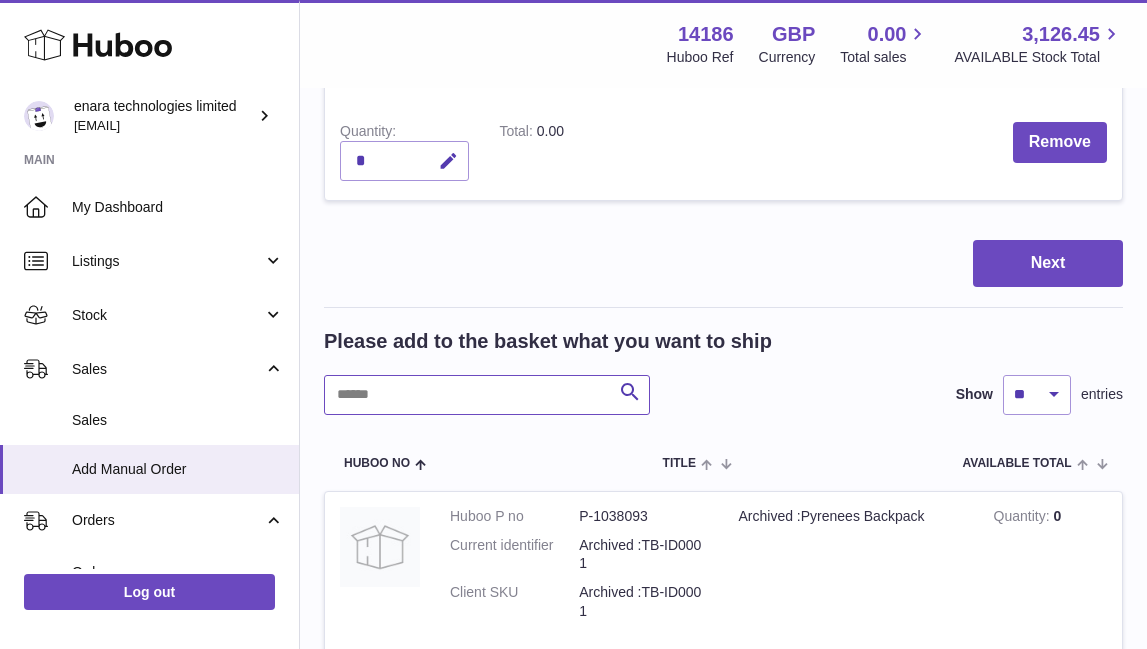 click at bounding box center (487, 395) 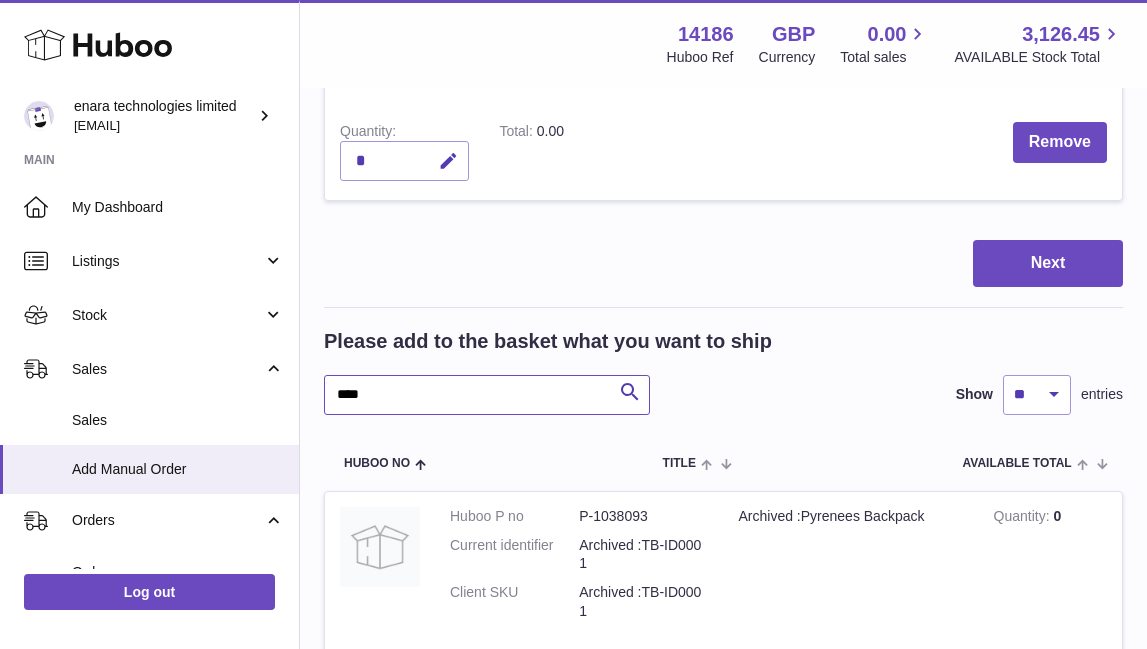 type on "****" 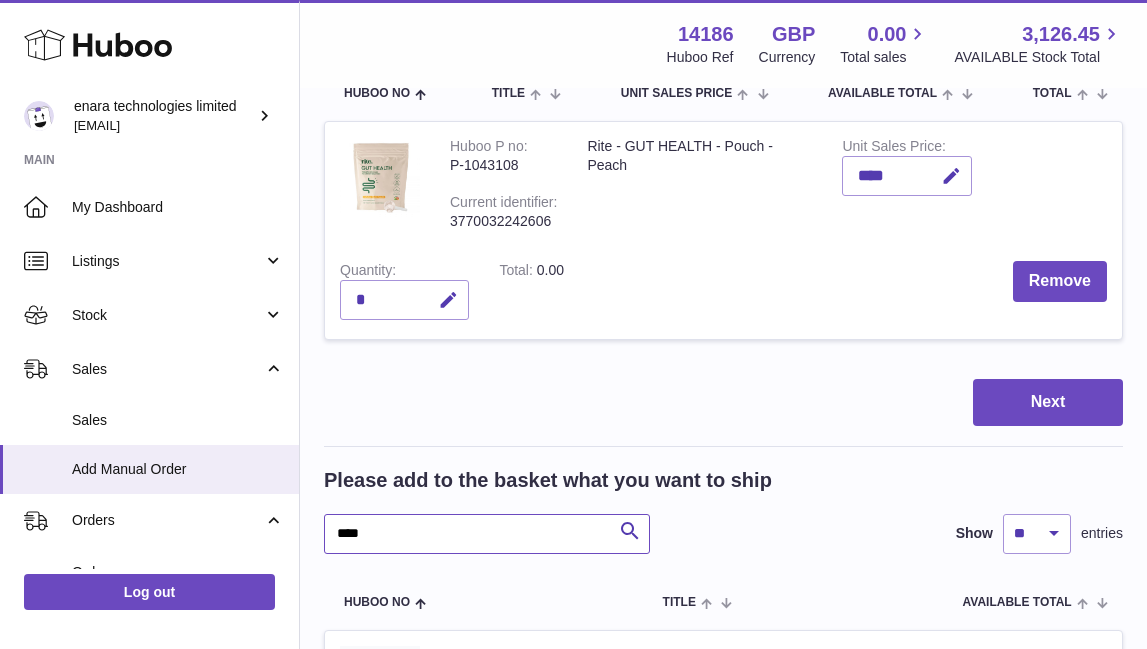 scroll, scrollTop: 241, scrollLeft: 0, axis: vertical 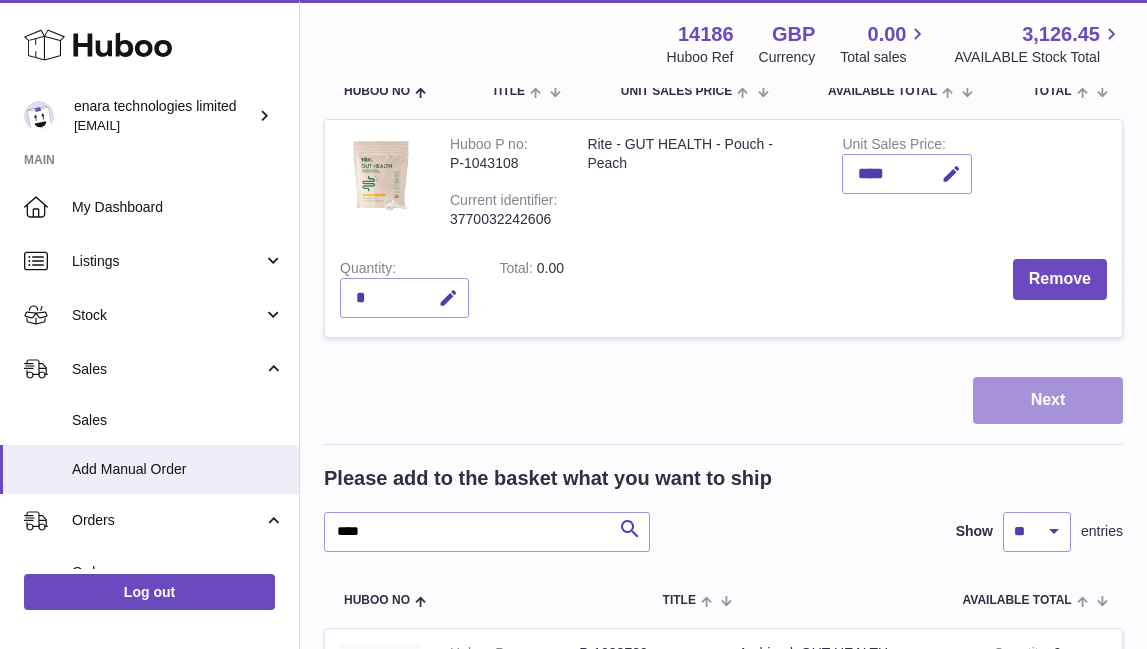 click on "Next" at bounding box center [1048, 400] 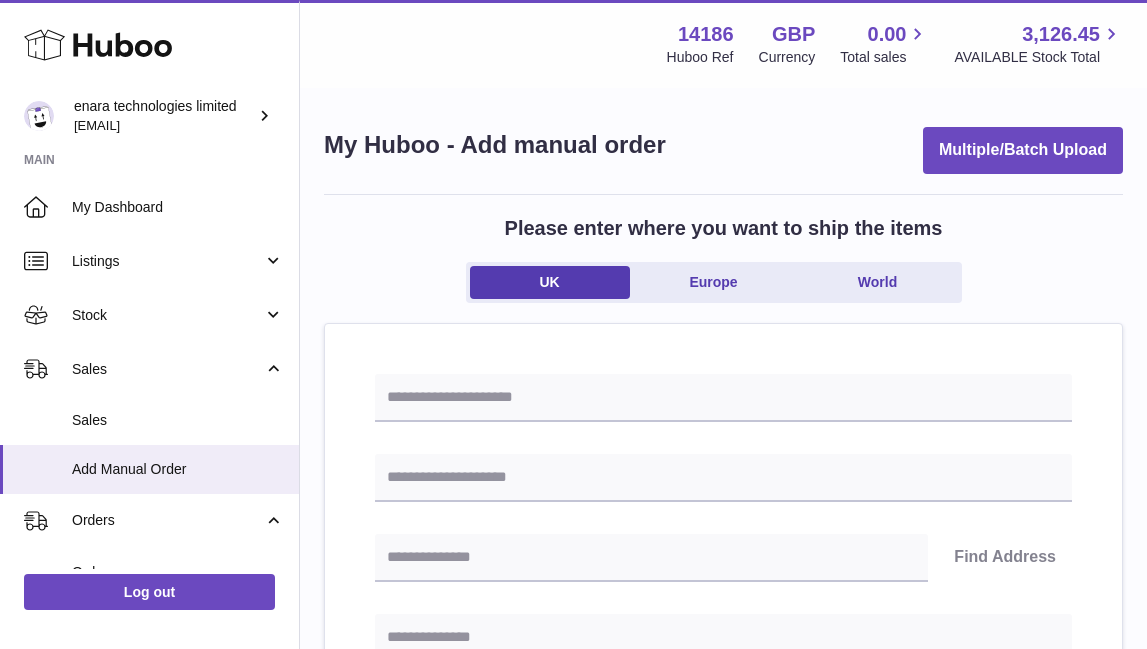 type on "*" 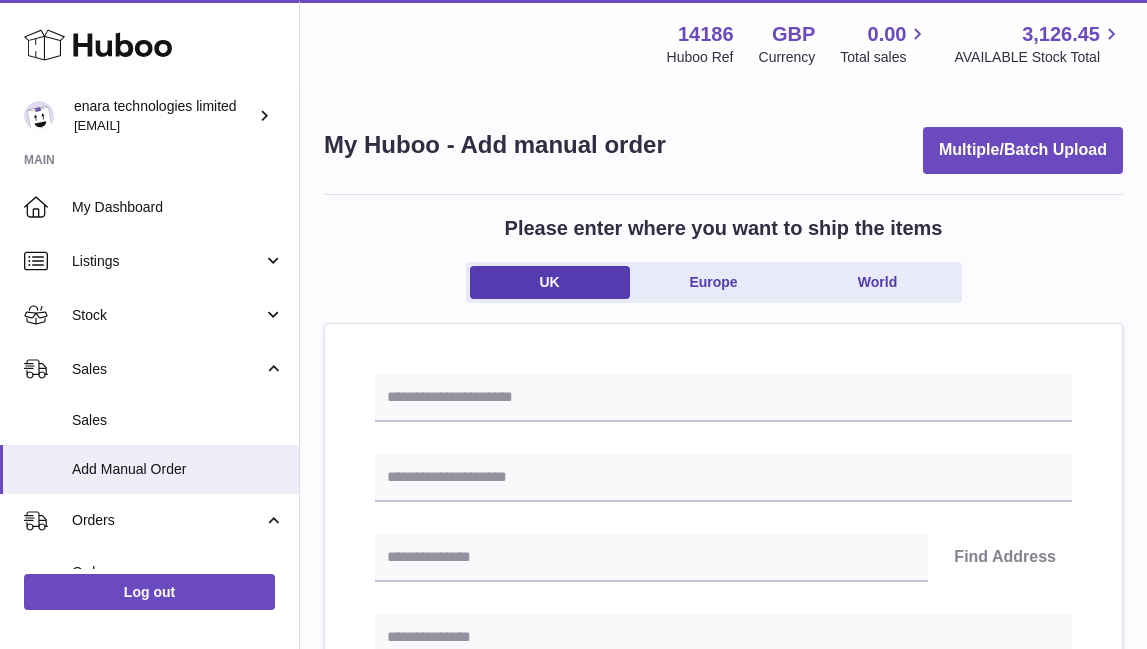 paste on "**********" 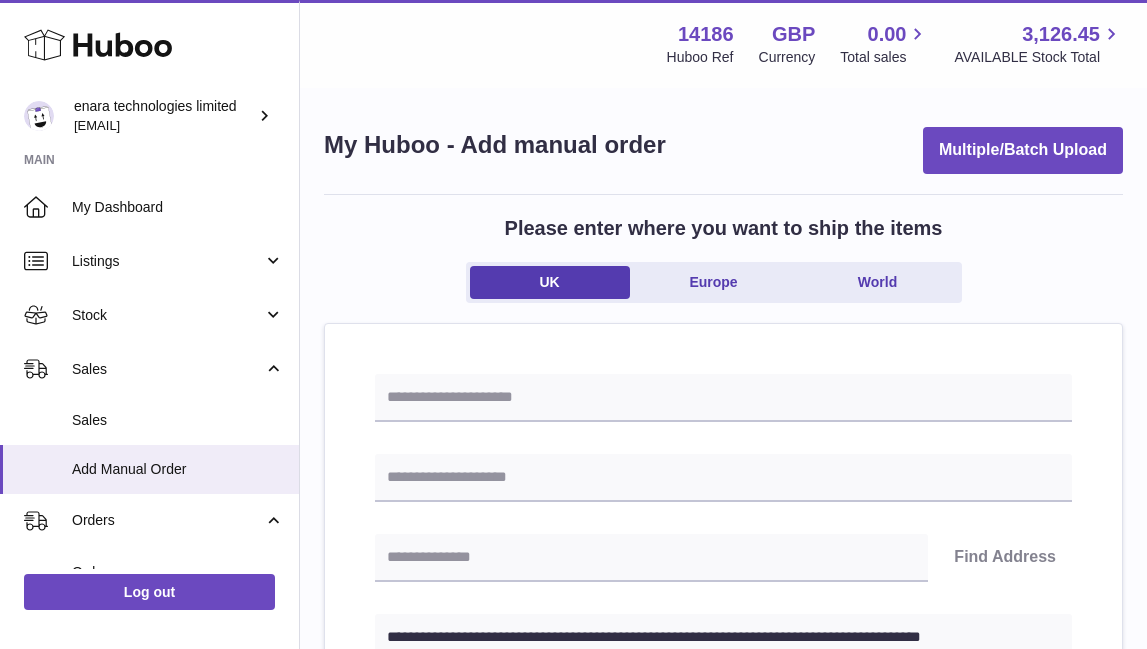 type on "**********" 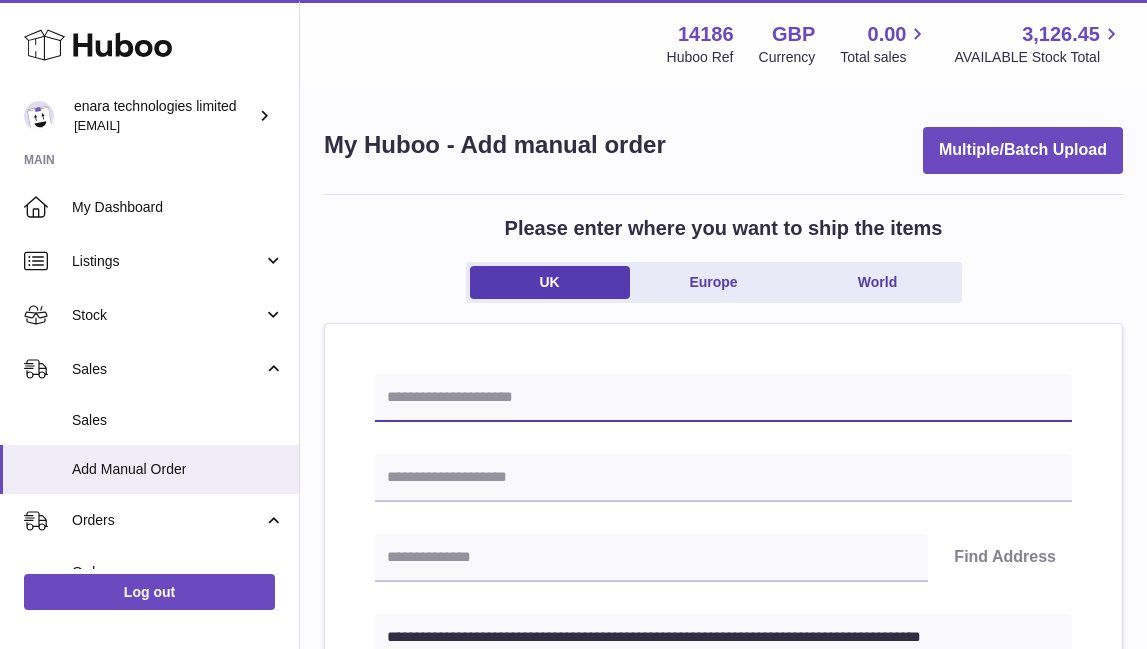 click at bounding box center (723, 398) 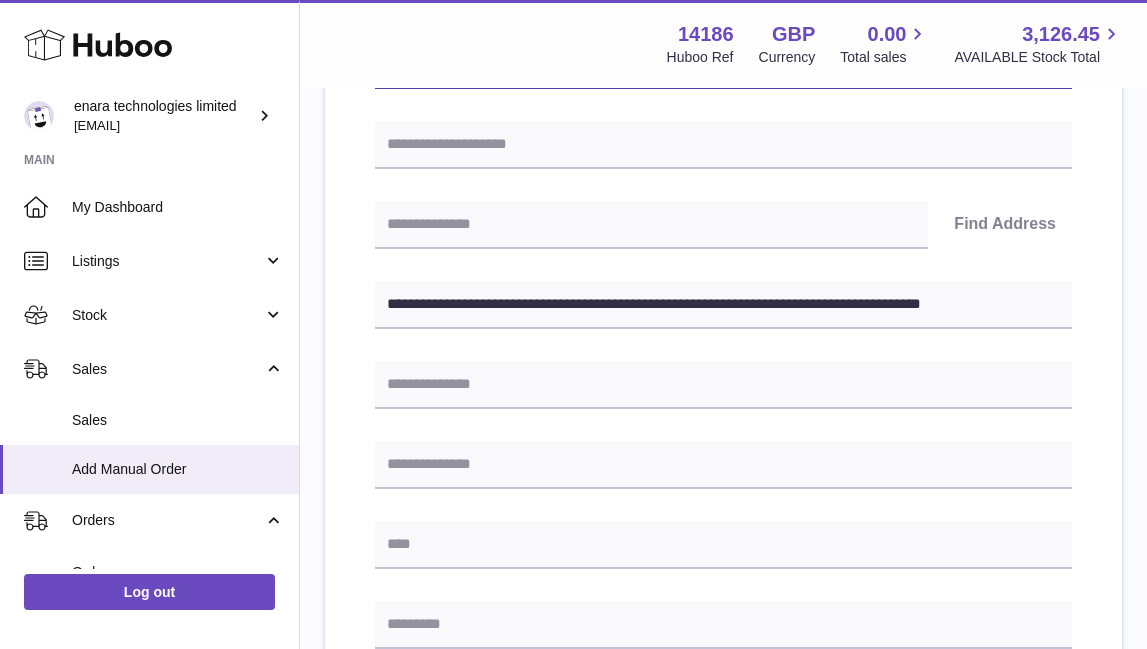 scroll, scrollTop: 344, scrollLeft: 0, axis: vertical 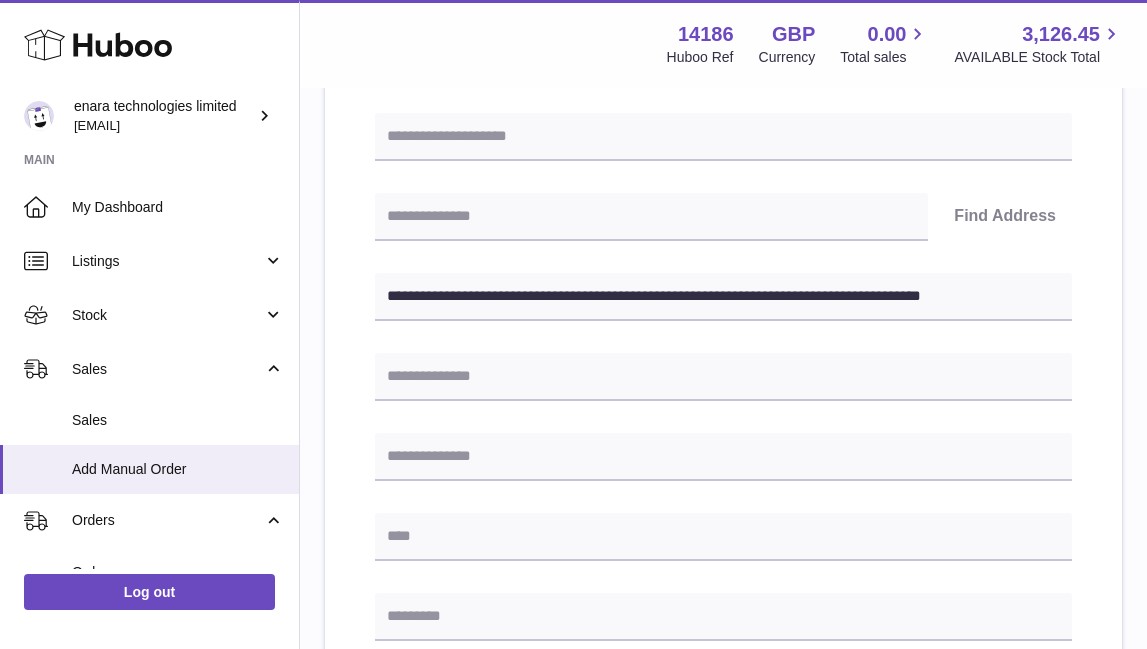 type on "**********" 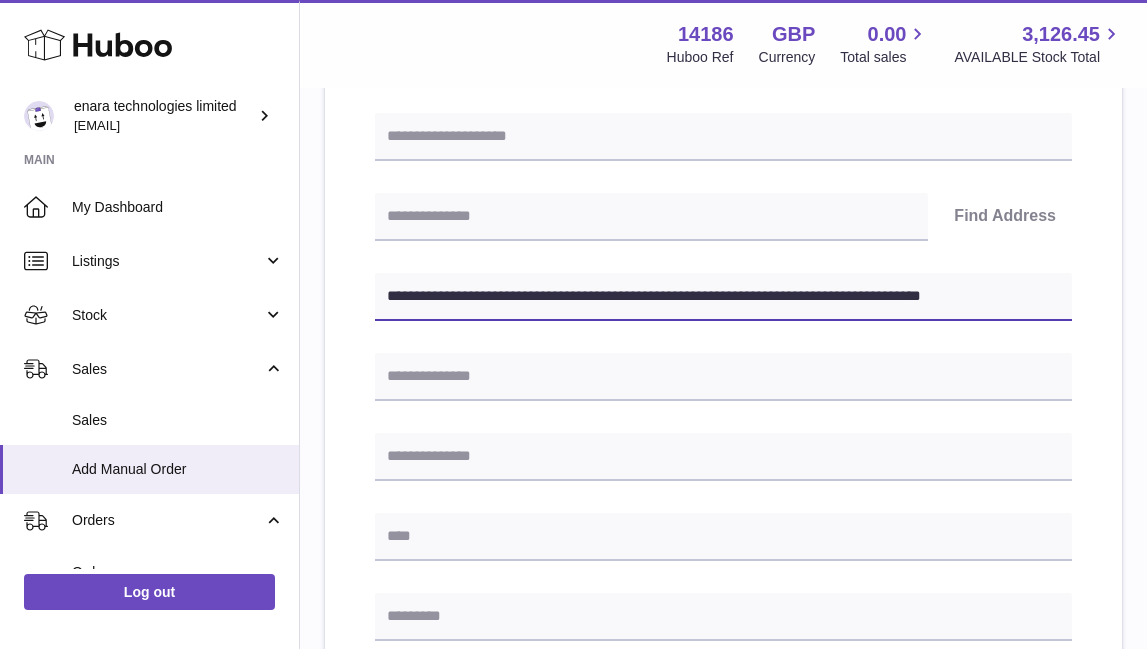 drag, startPoint x: 718, startPoint y: 298, endPoint x: 1254, endPoint y: 295, distance: 536.0084 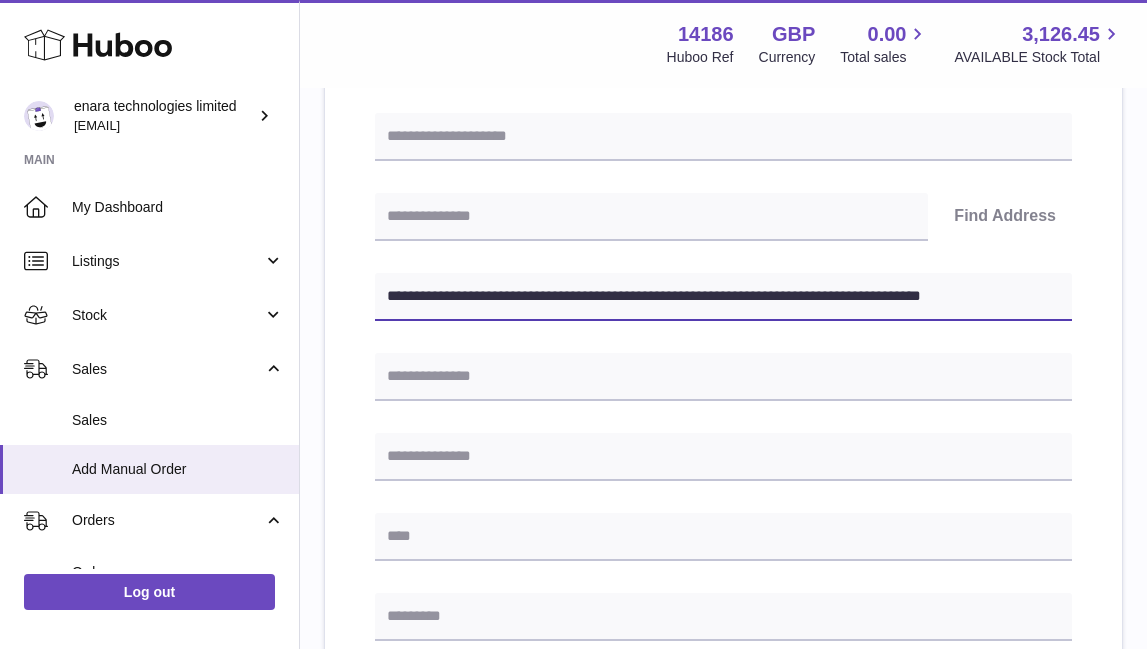 click on ".st0{fill:#141414;}" at bounding box center [573, -20] 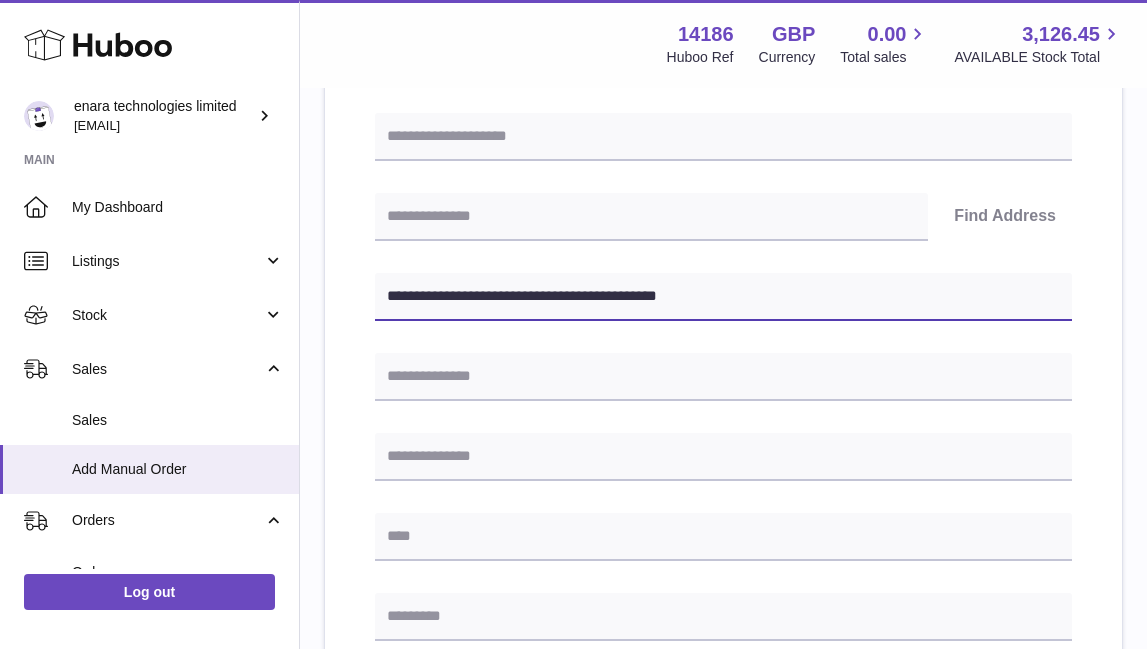 type on "**********" 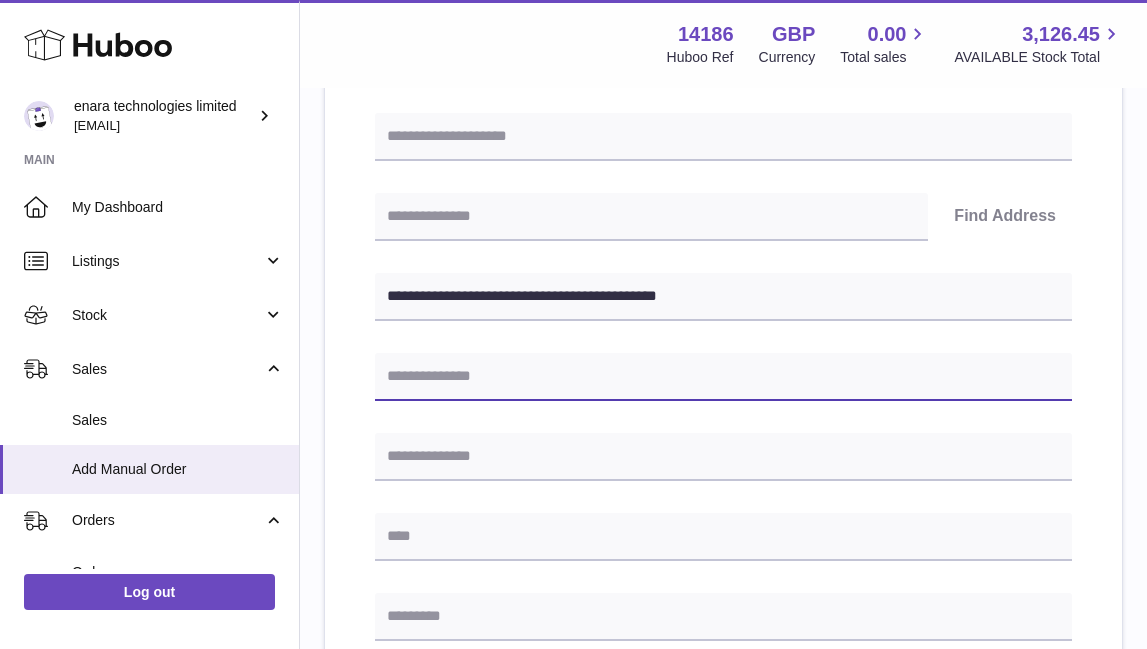 paste on "**********" 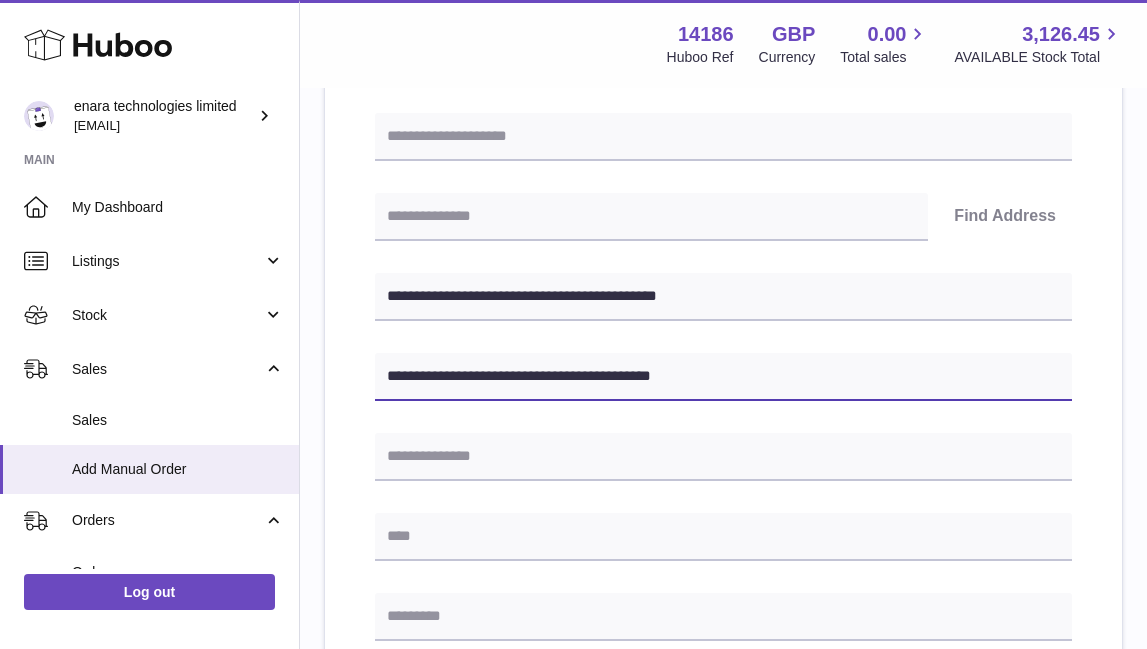 type on "**********" 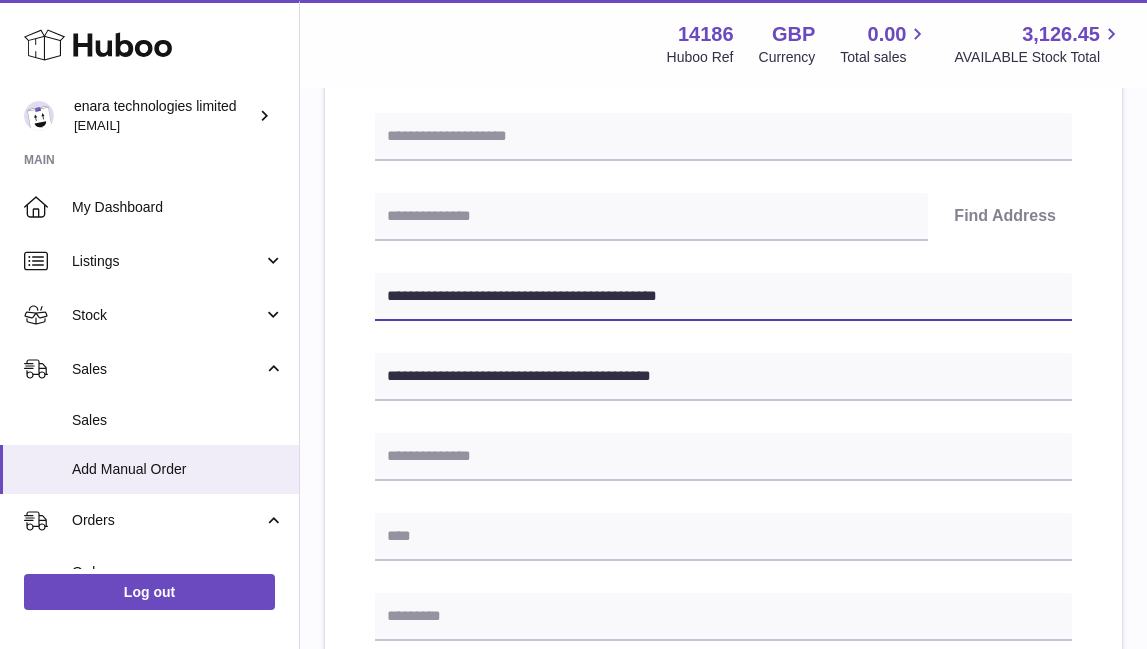 drag, startPoint x: 484, startPoint y: 293, endPoint x: 394, endPoint y: 294, distance: 90.005554 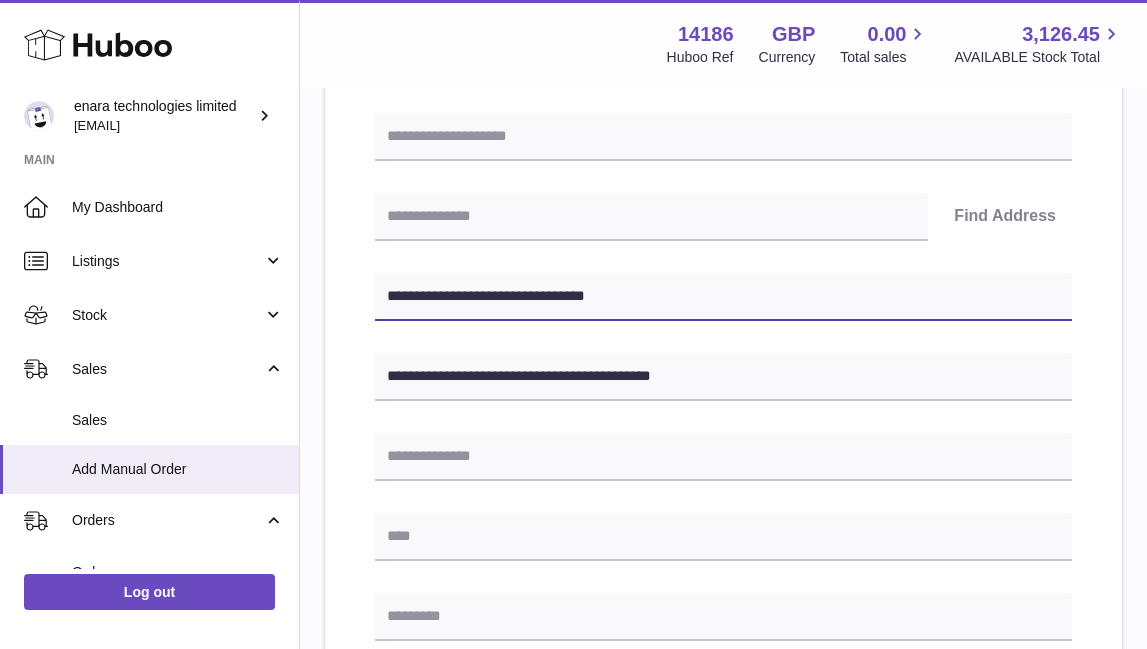 type on "**********" 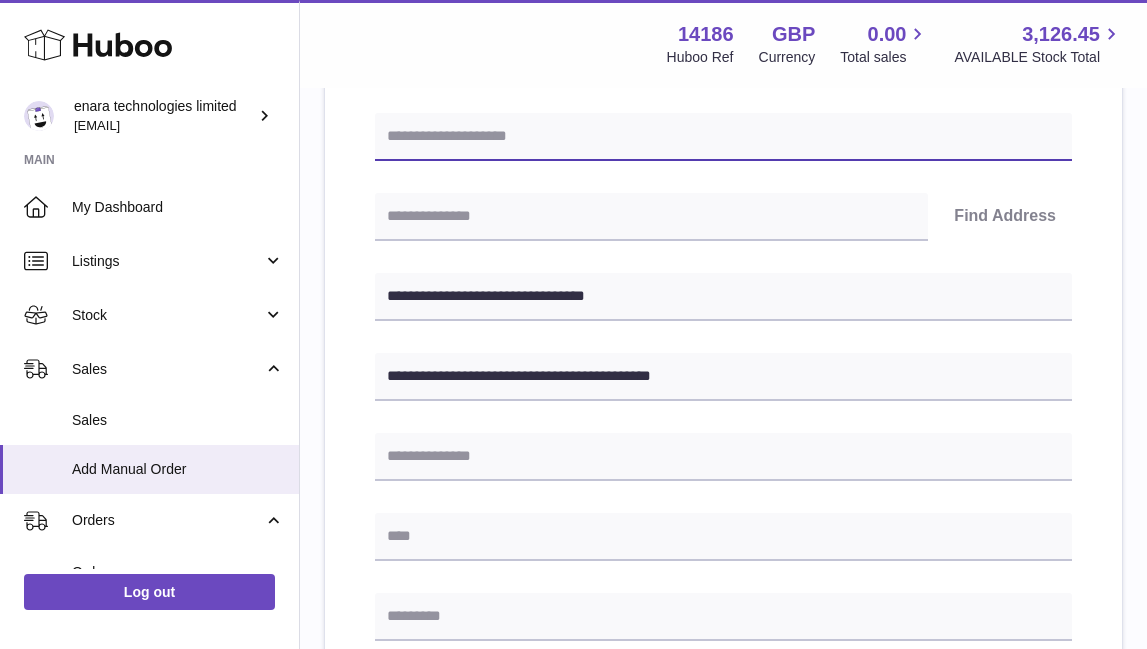 paste on "**********" 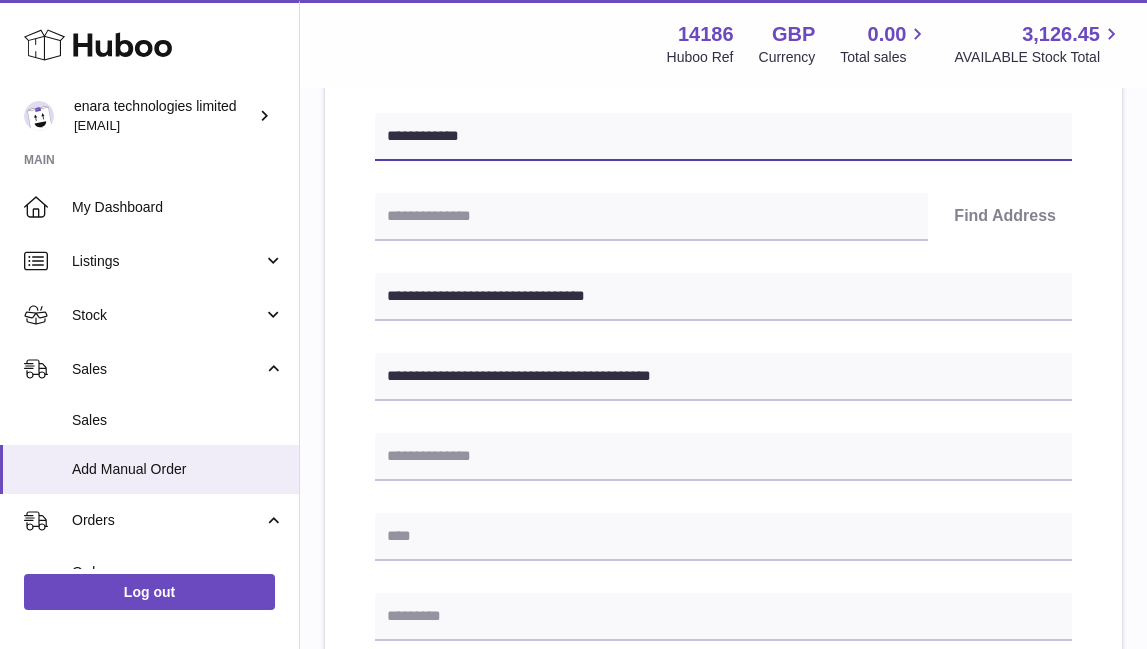 type on "**********" 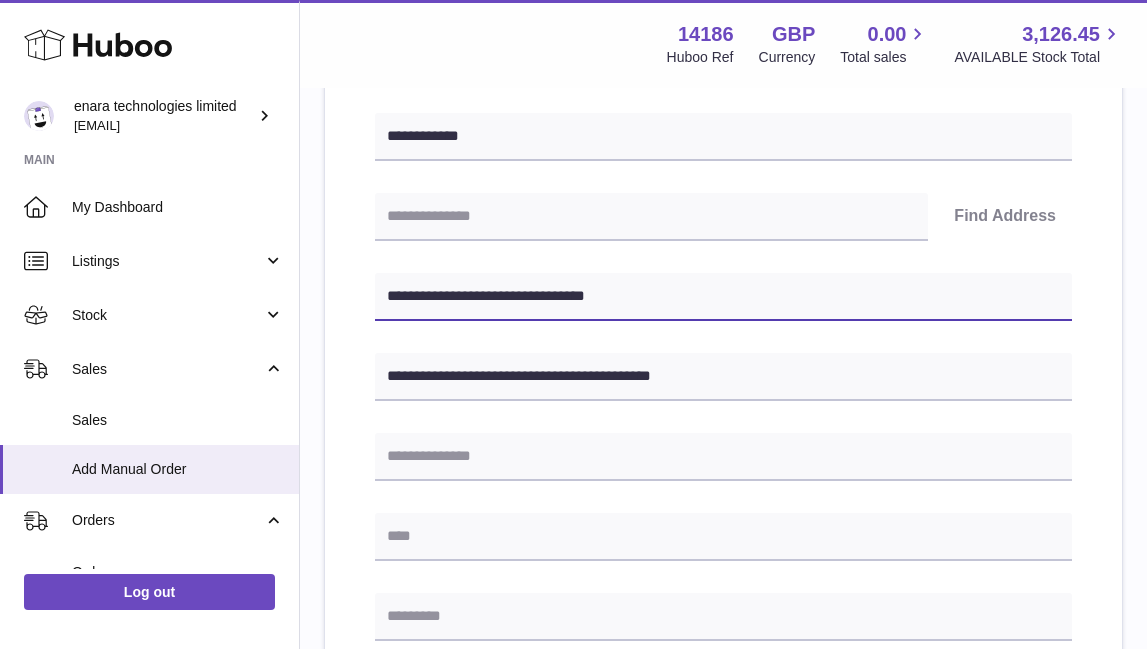 drag, startPoint x: 515, startPoint y: 295, endPoint x: 396, endPoint y: 299, distance: 119.06721 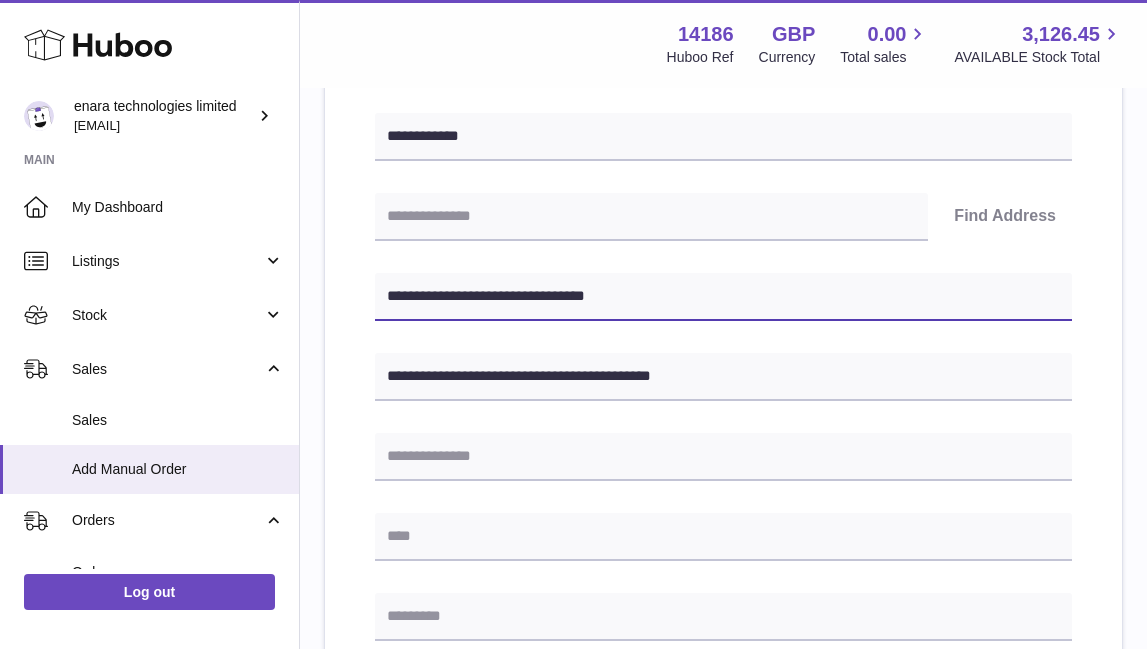 click on "**********" at bounding box center [723, 297] 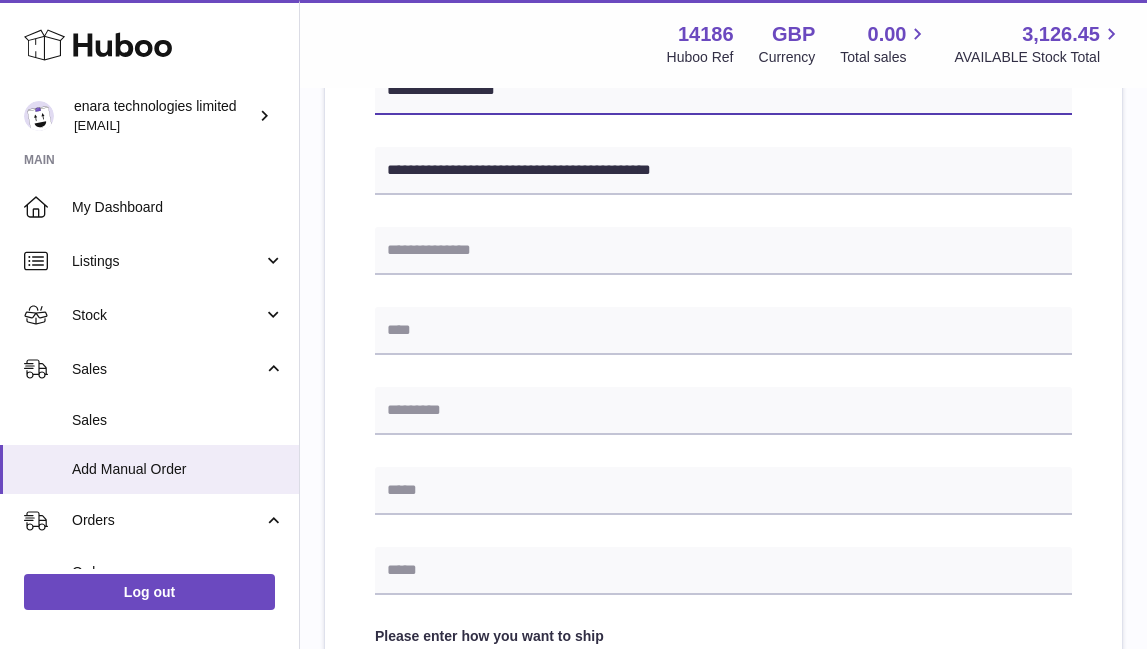 scroll, scrollTop: 553, scrollLeft: 0, axis: vertical 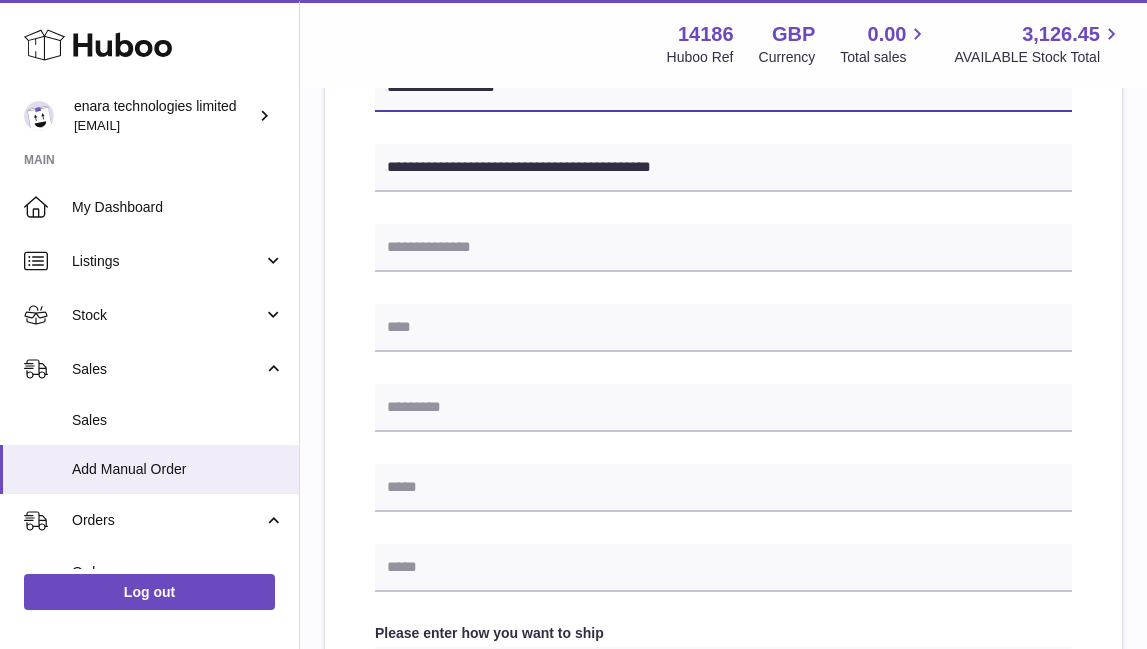 type on "**********" 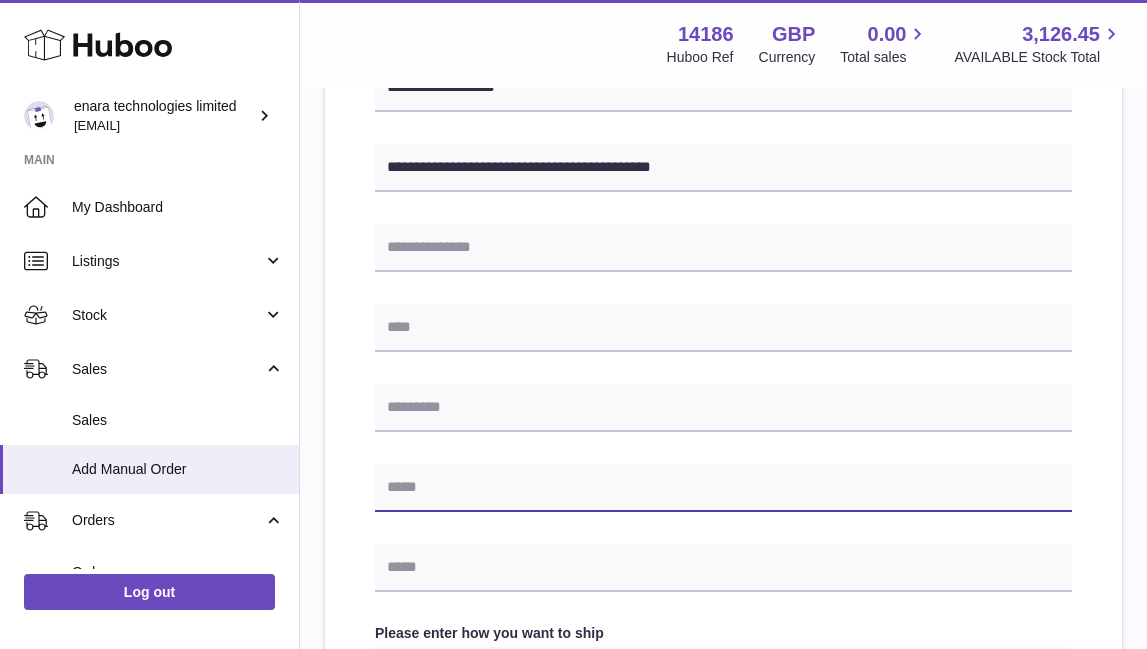 paste on "**********" 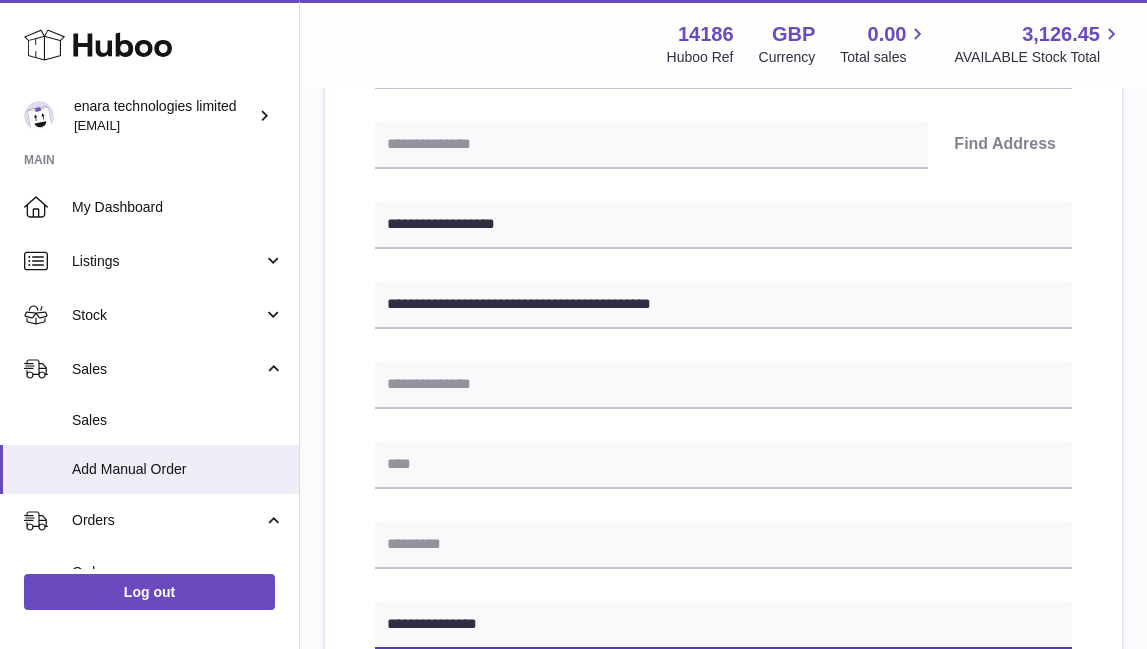 scroll, scrollTop: 415, scrollLeft: 0, axis: vertical 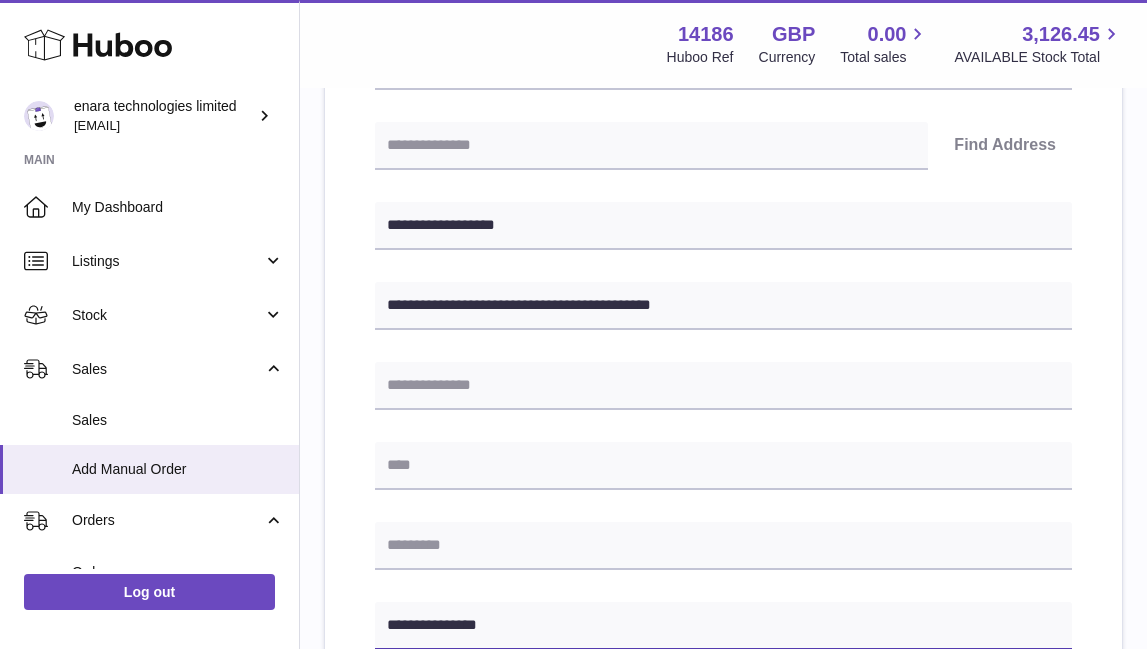 type on "**********" 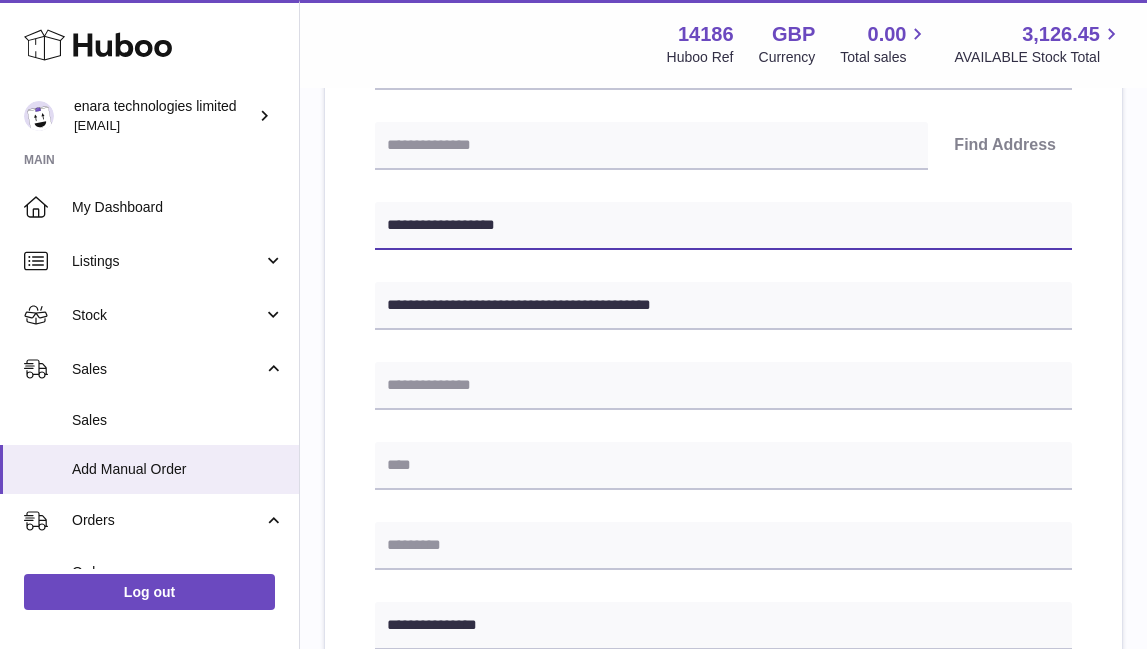 click on "**********" at bounding box center [723, 226] 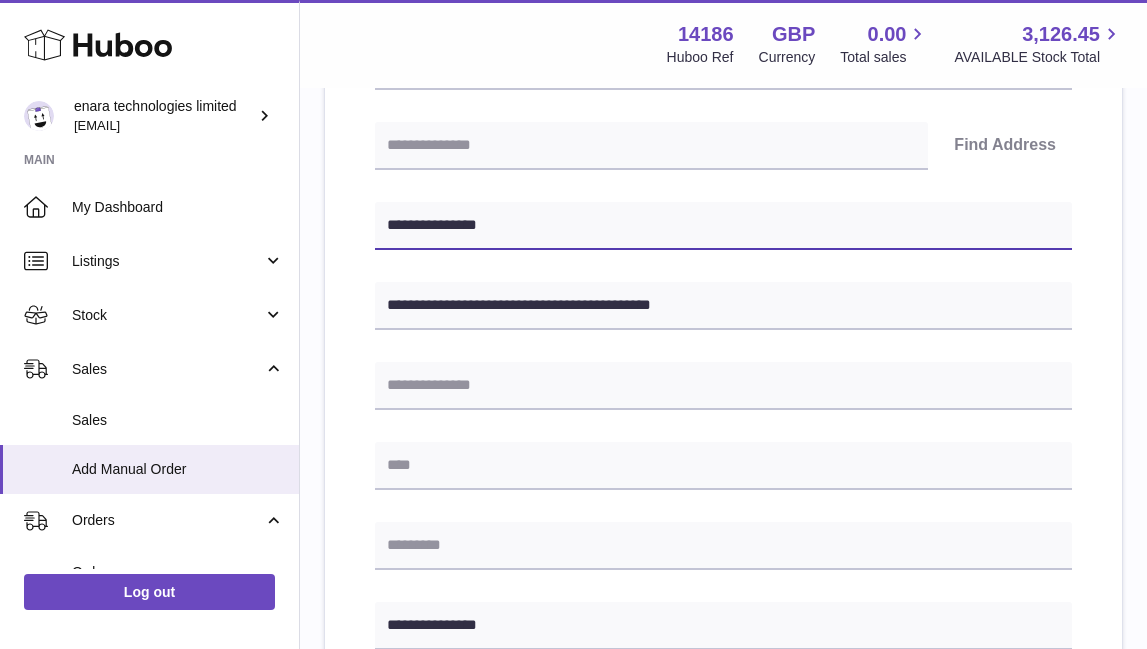 type on "**********" 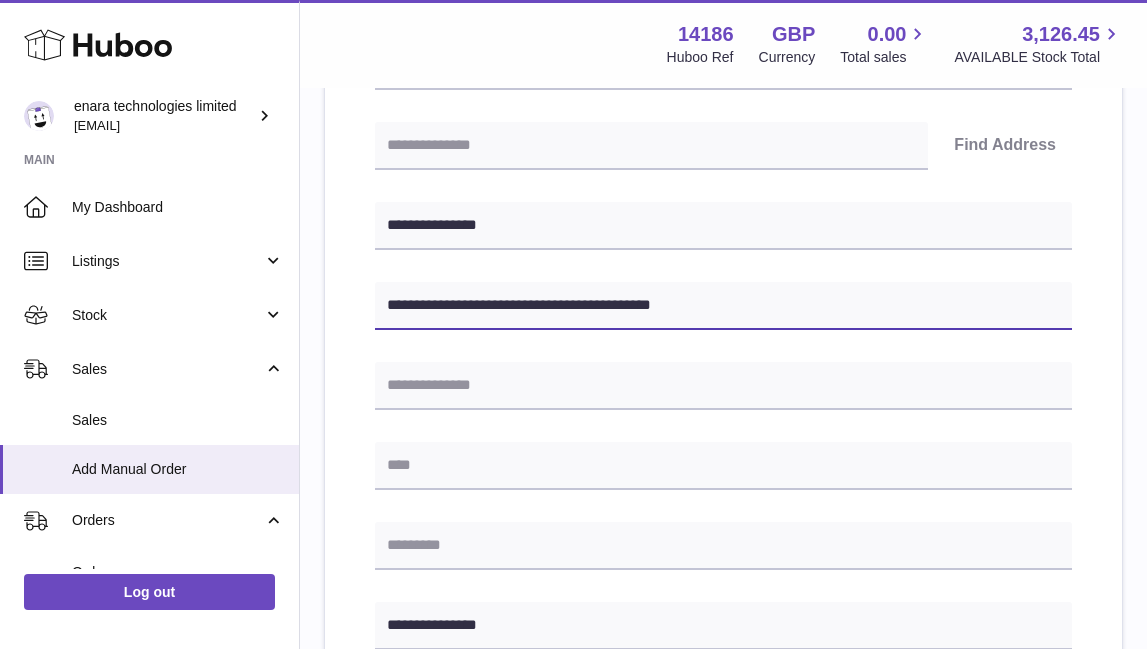 drag, startPoint x: 591, startPoint y: 303, endPoint x: 525, endPoint y: 304, distance: 66.007576 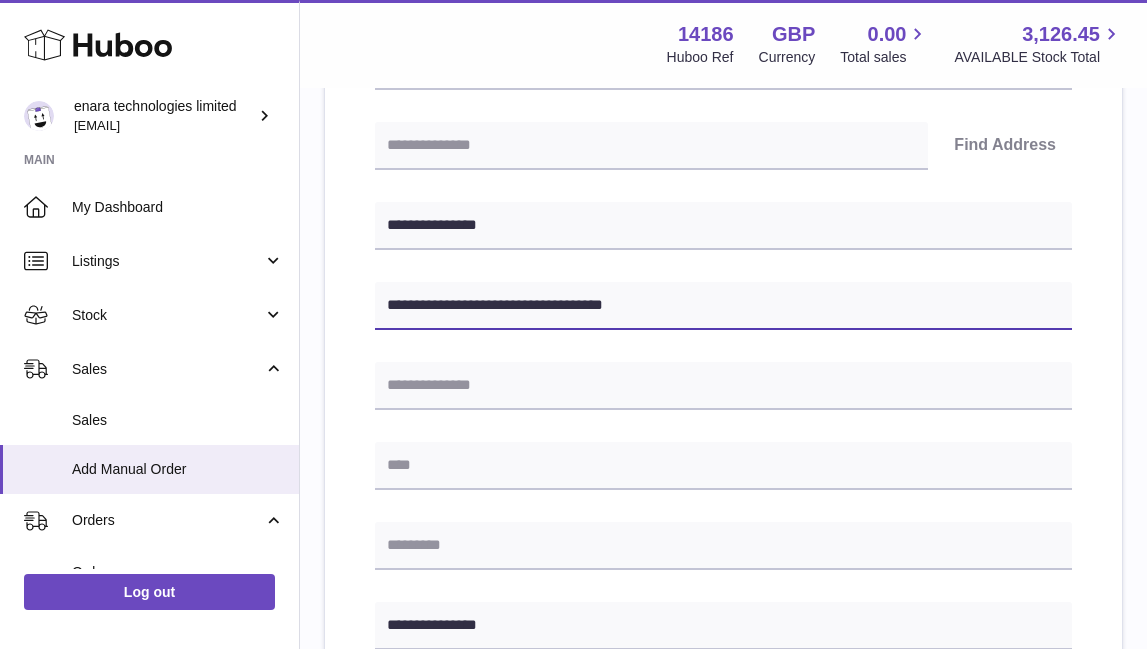 type on "**********" 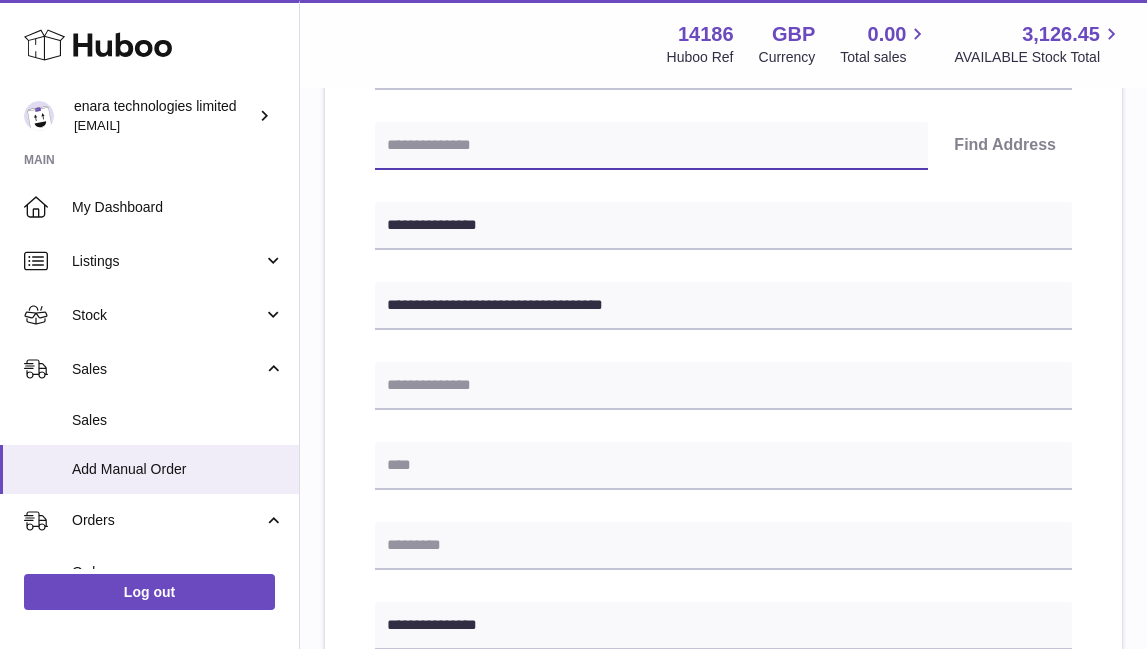 paste on "********" 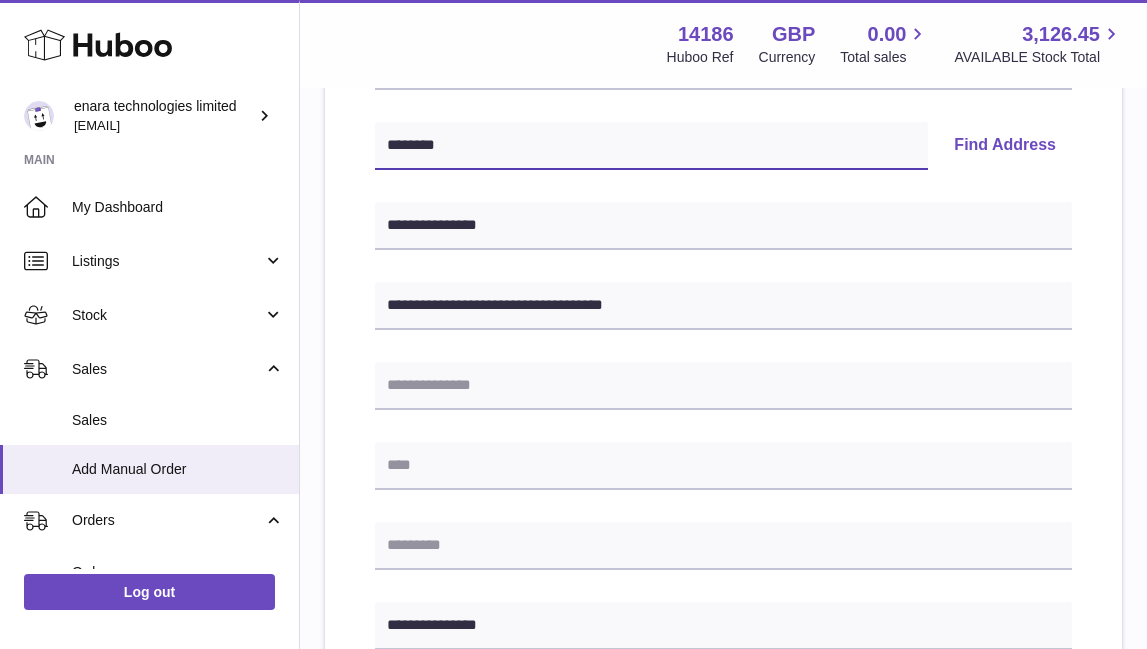 type on "********" 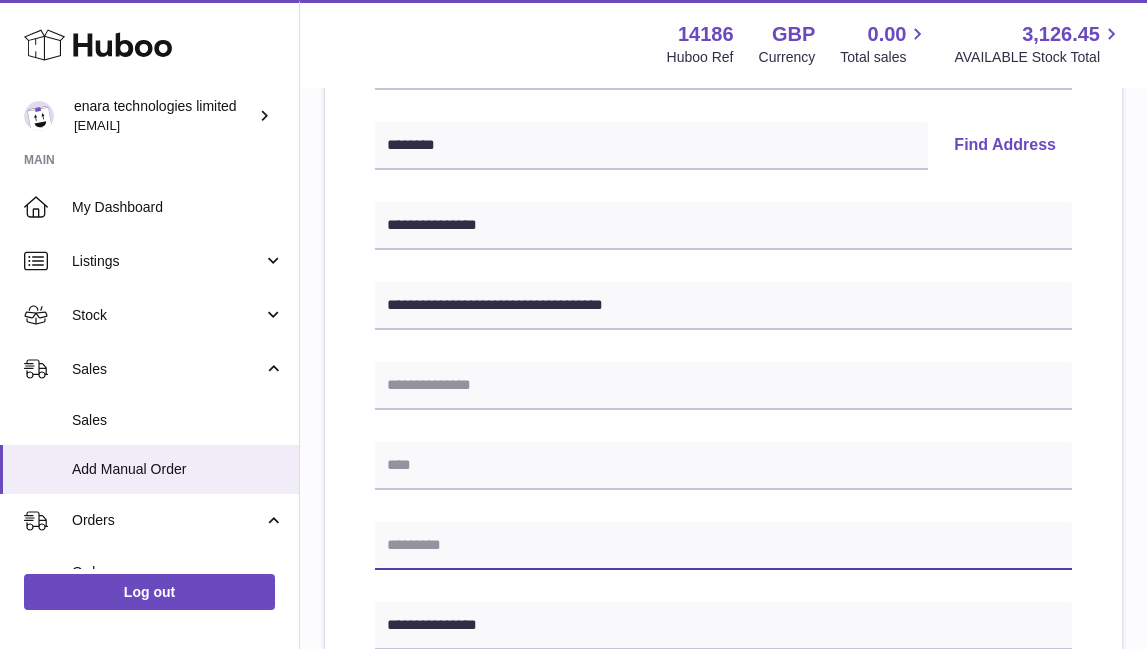 paste on "********" 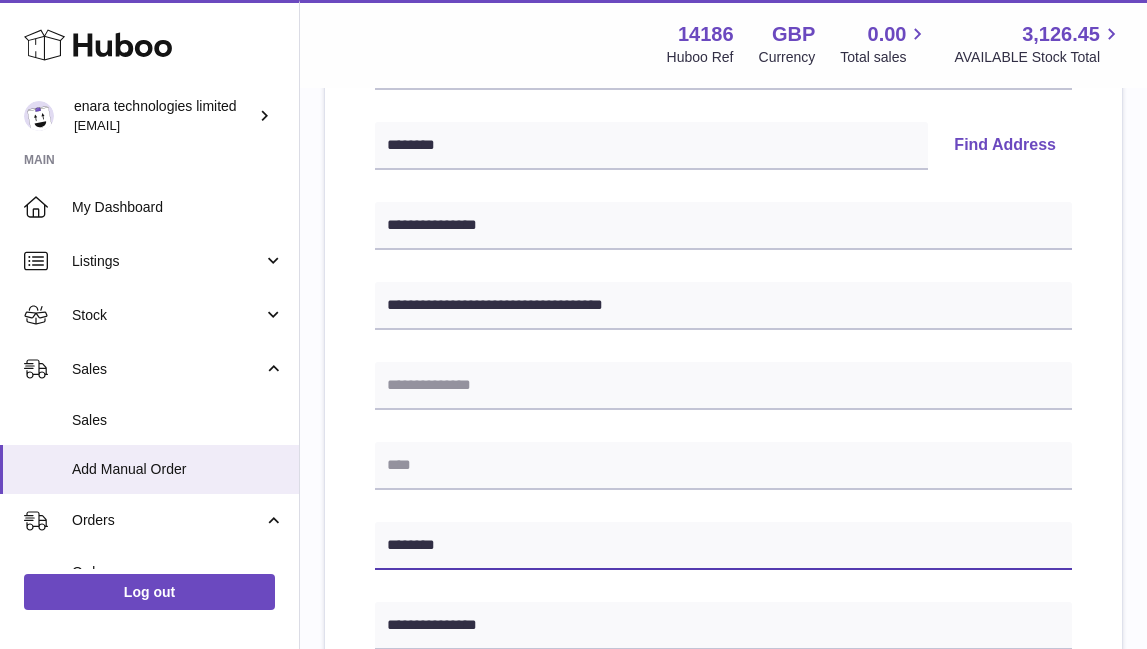 type on "********" 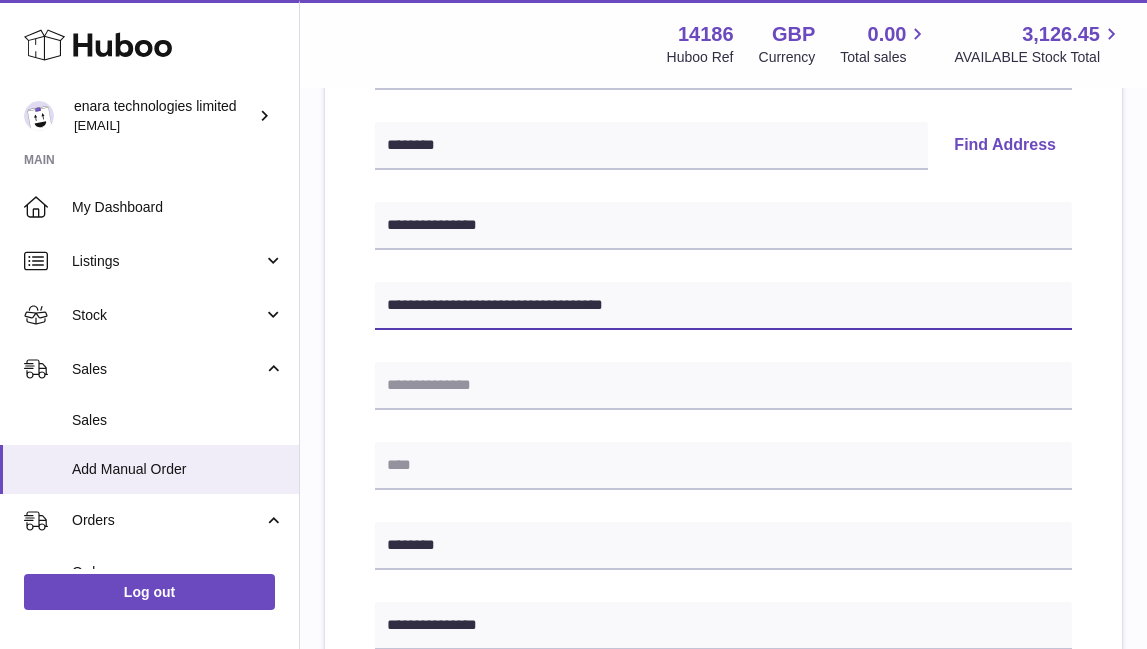 drag, startPoint x: 532, startPoint y: 301, endPoint x: 701, endPoint y: 316, distance: 169.66437 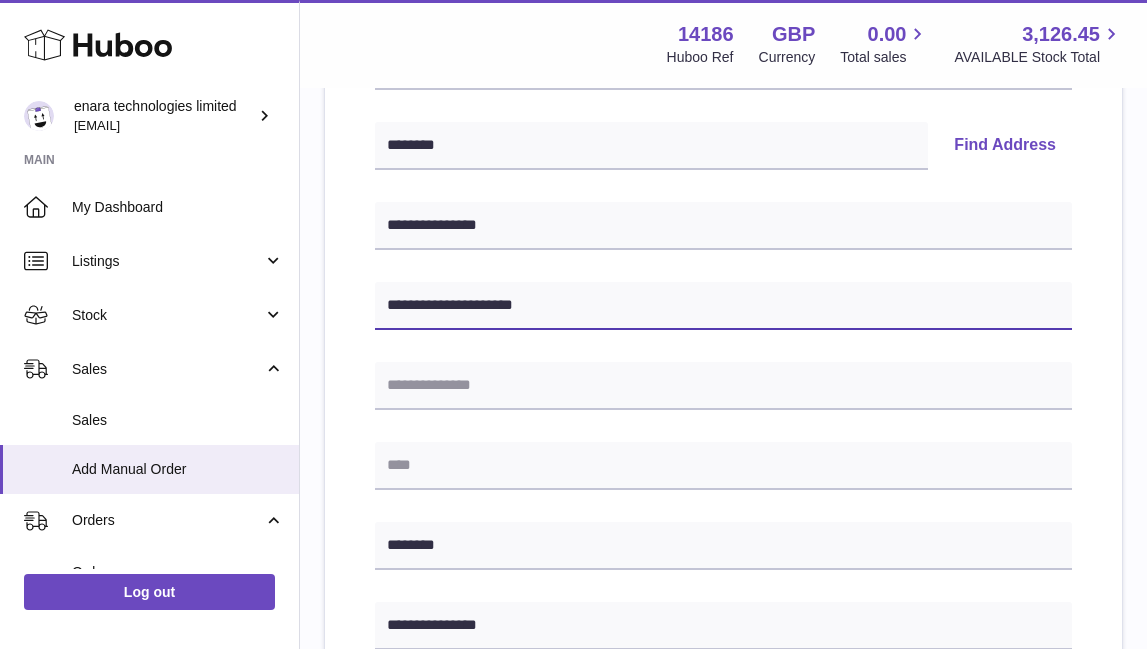 type on "**********" 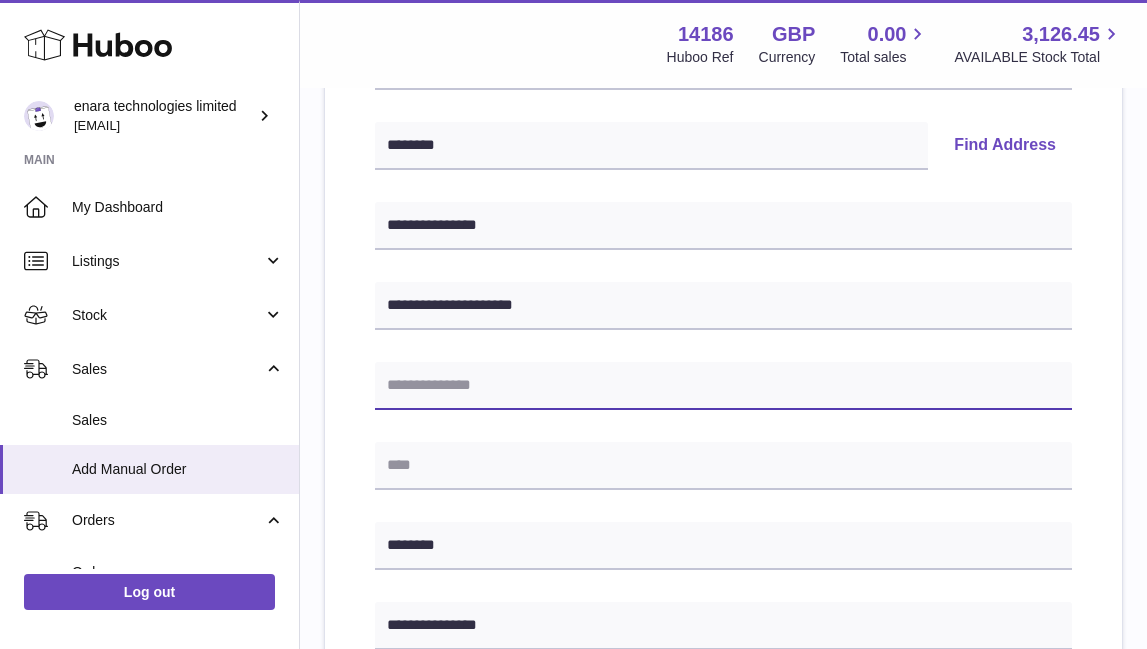 paste on "**********" 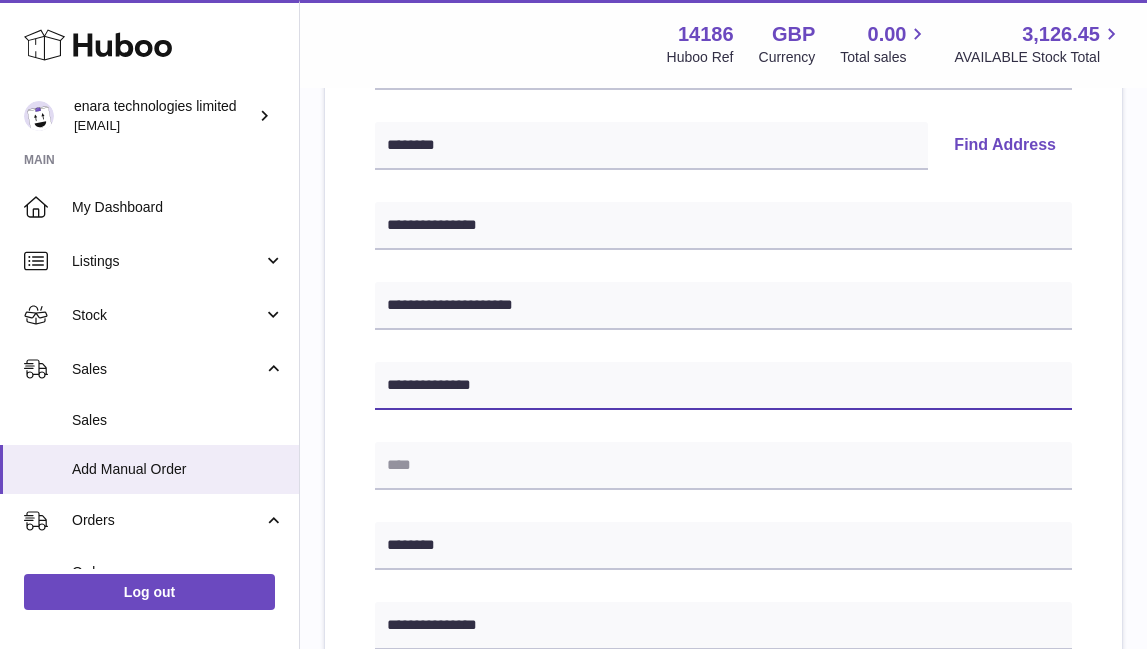 type on "**********" 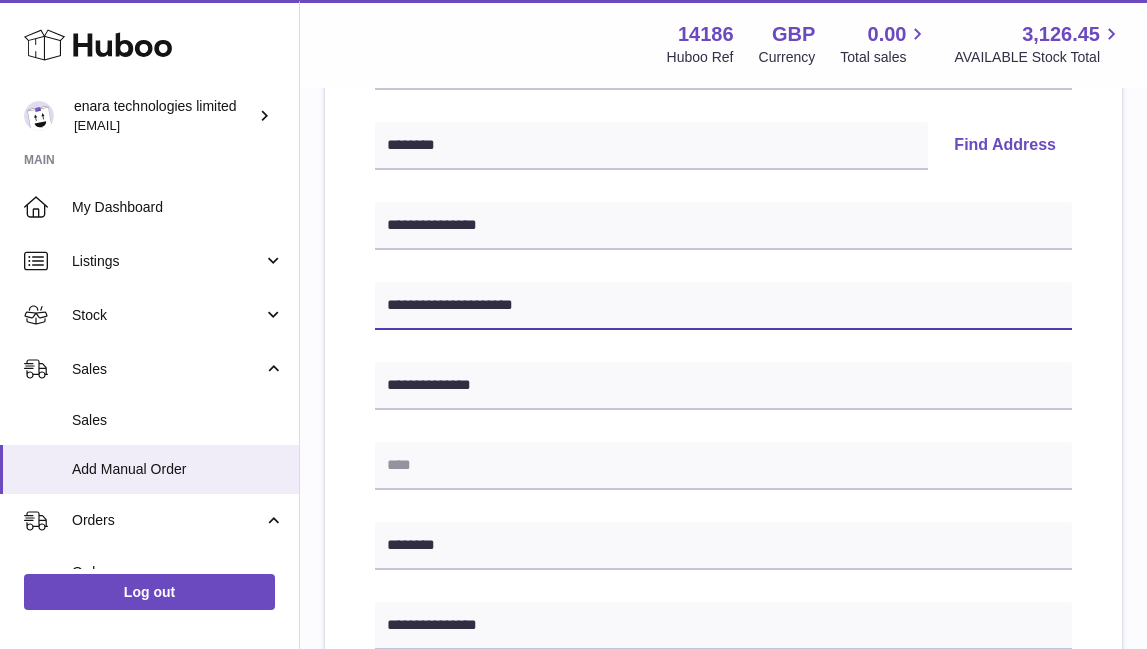 drag, startPoint x: 539, startPoint y: 308, endPoint x: 331, endPoint y: 282, distance: 209.6187 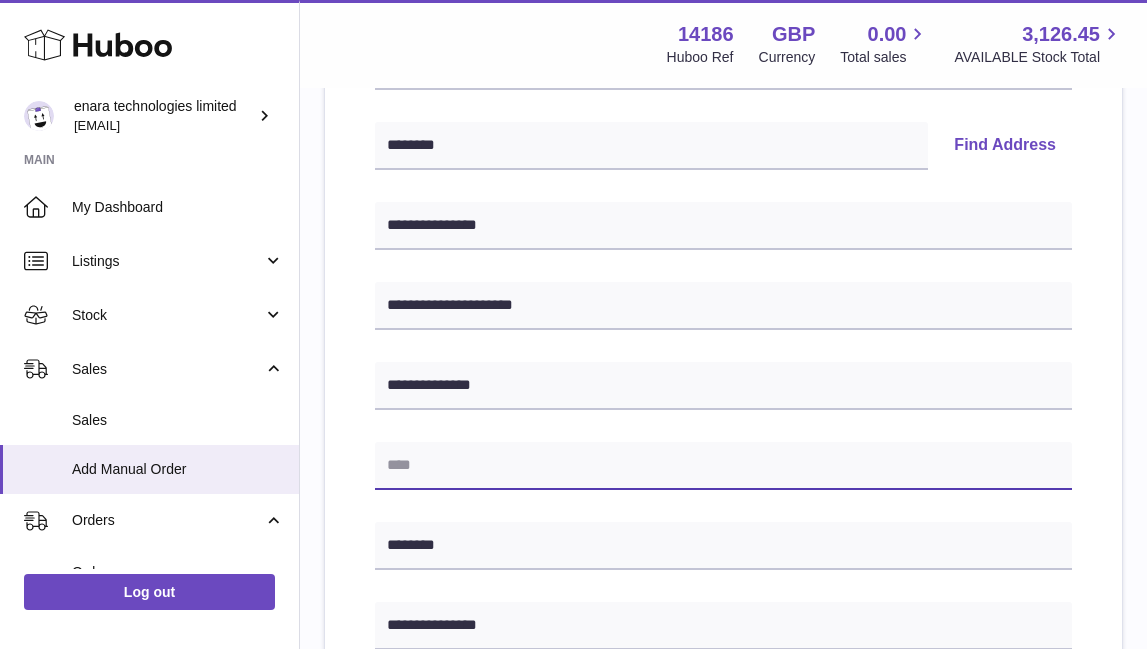 click at bounding box center (723, 466) 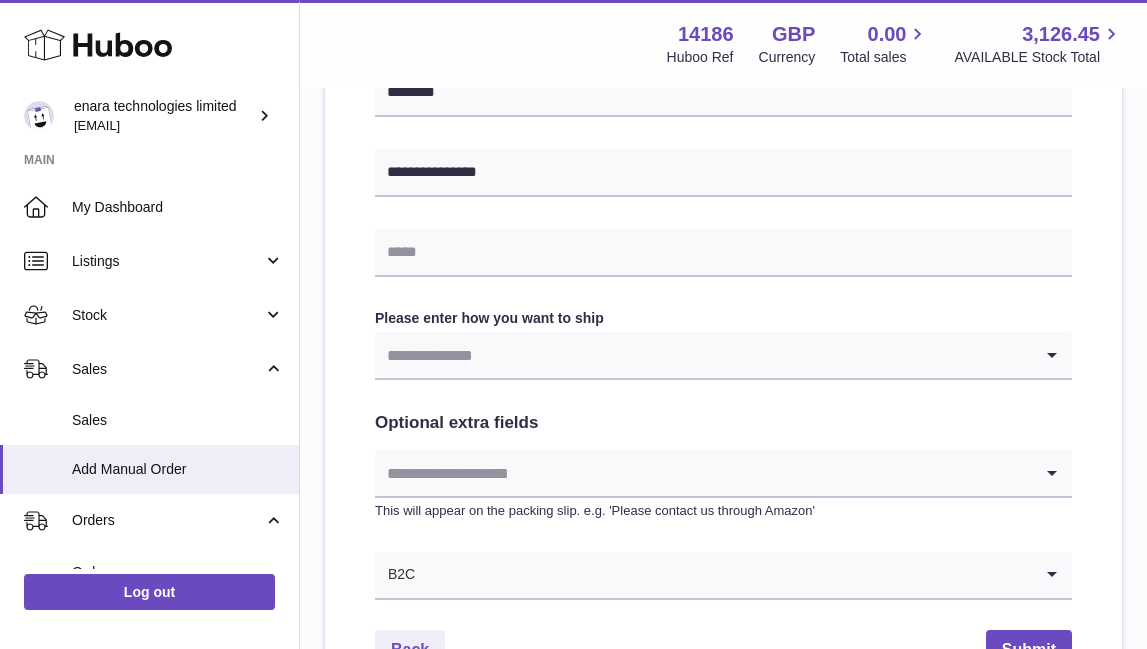 scroll, scrollTop: 883, scrollLeft: 0, axis: vertical 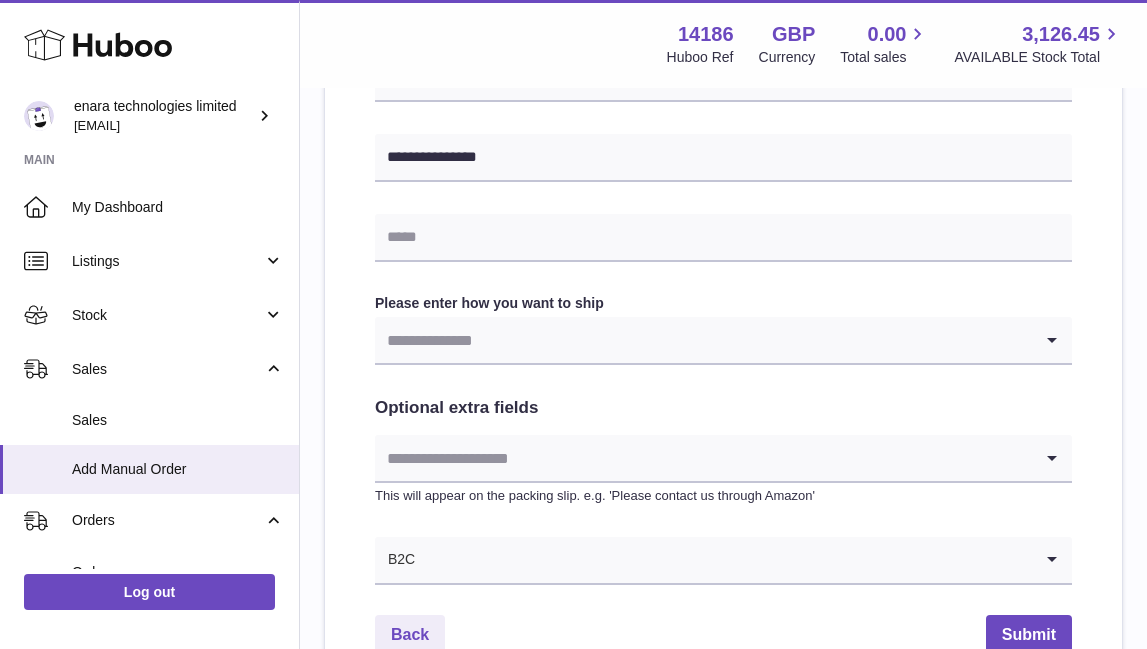 type on "**********" 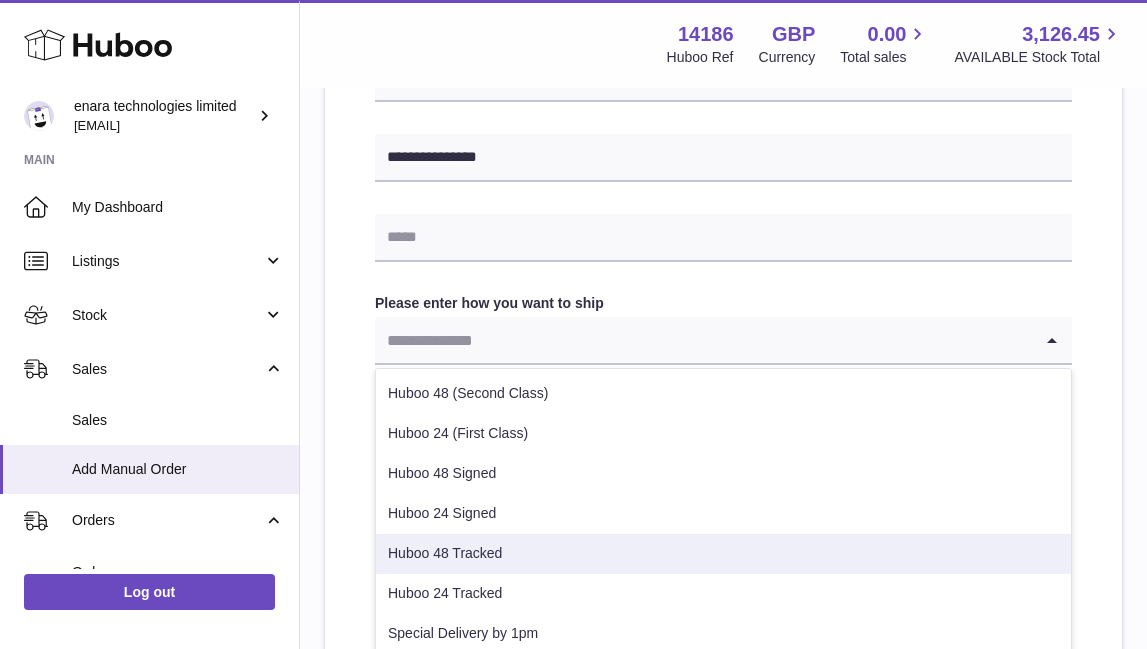 click on "Huboo 48 Tracked" at bounding box center (723, 554) 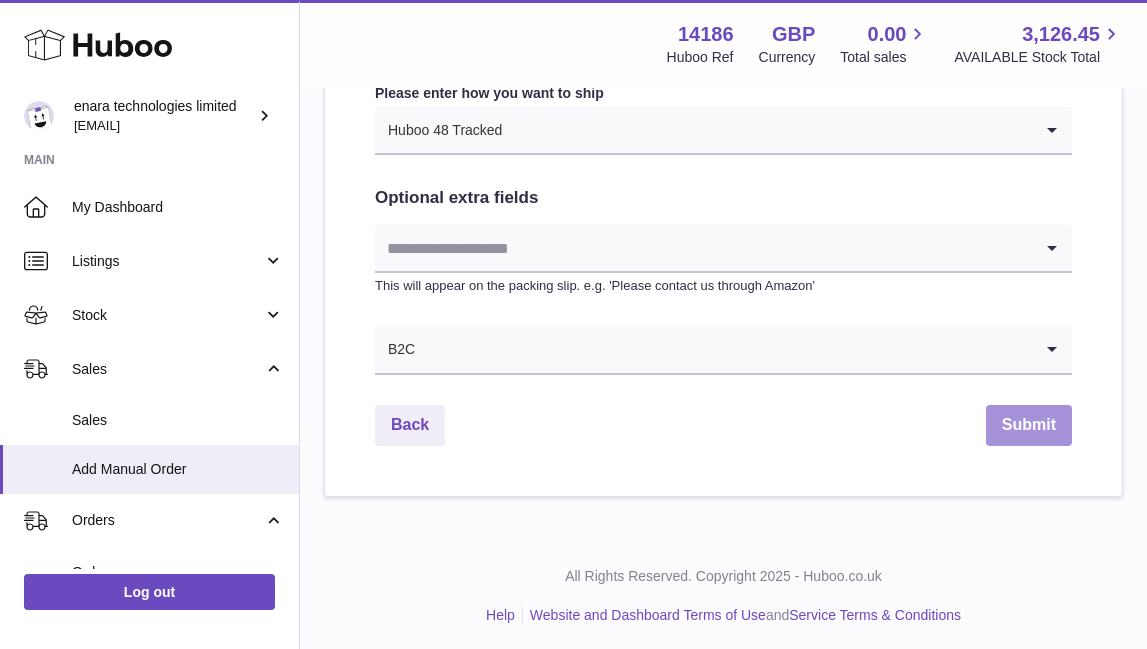 scroll, scrollTop: 1092, scrollLeft: 0, axis: vertical 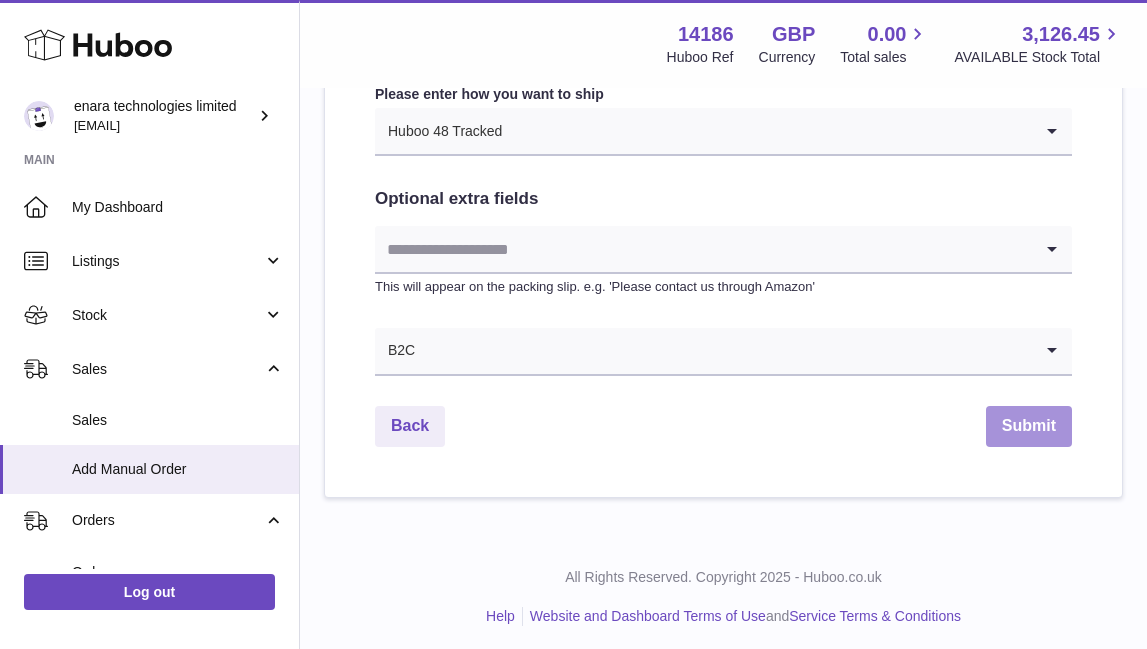 click on "Submit" at bounding box center [1029, 426] 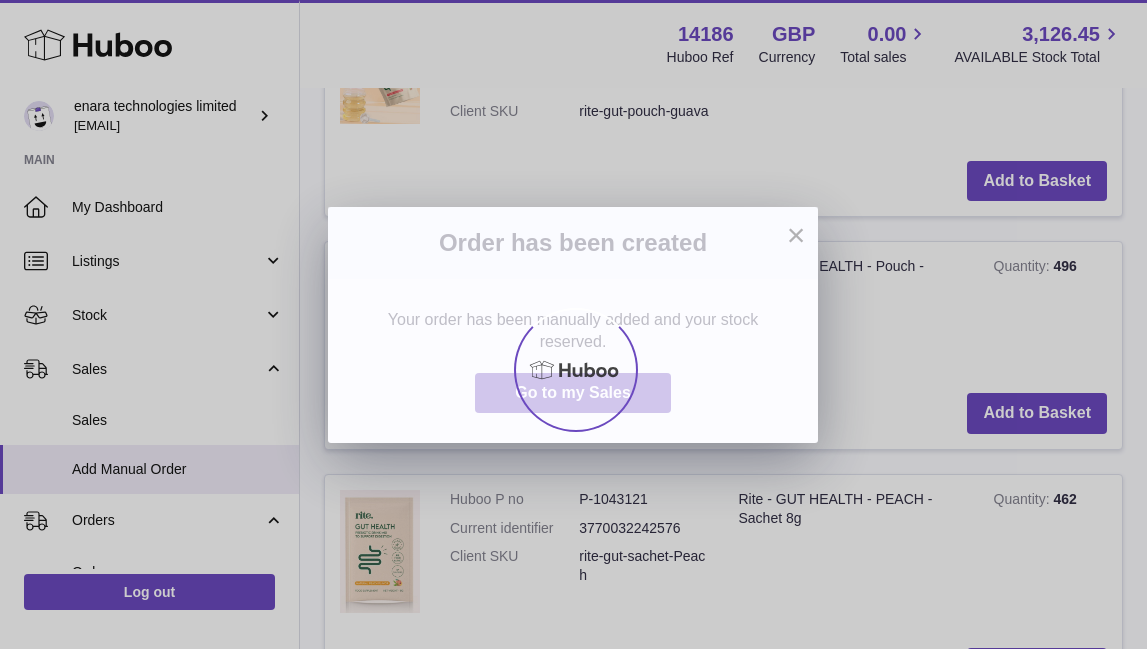 scroll, scrollTop: 0, scrollLeft: 0, axis: both 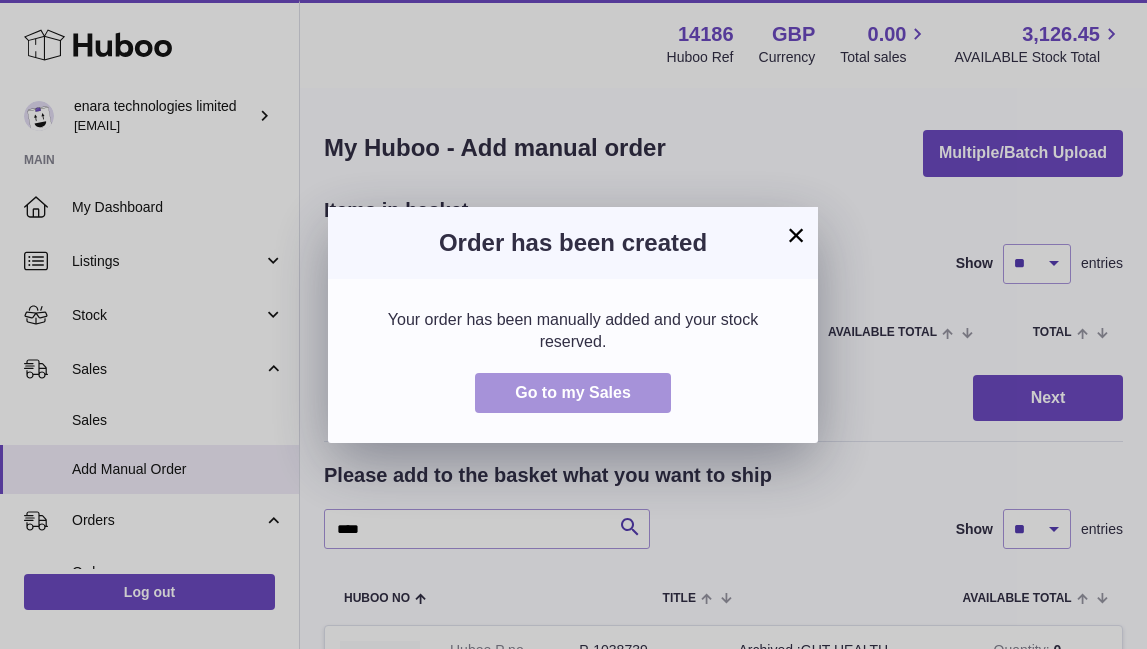 click on "Go to my Sales" at bounding box center [573, 393] 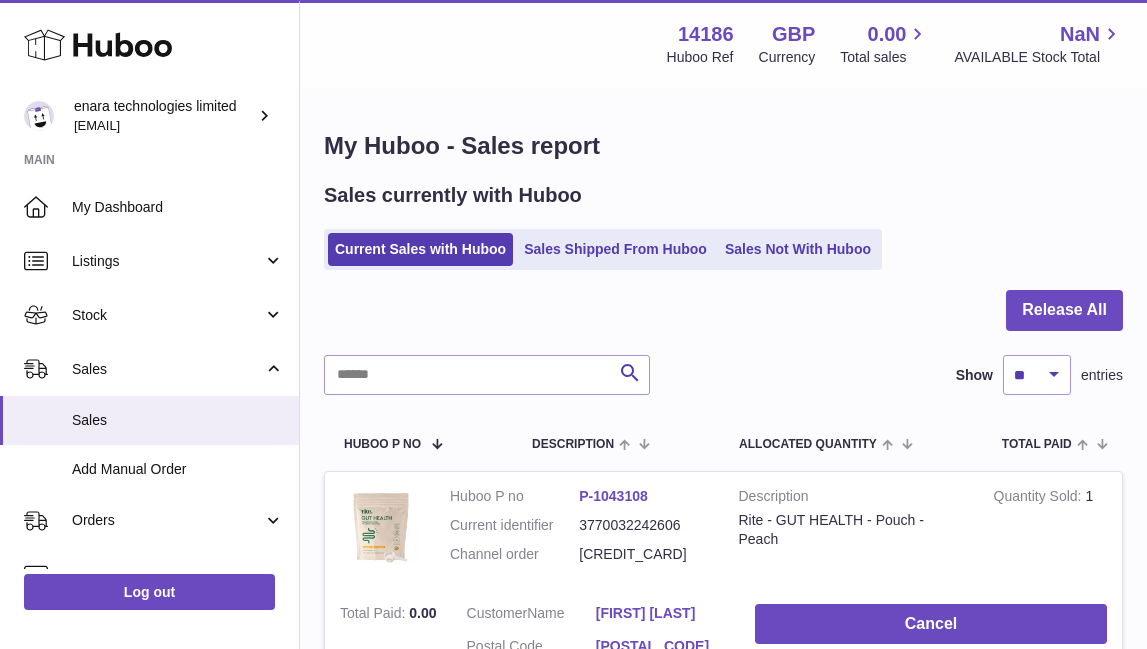 scroll, scrollTop: 0, scrollLeft: 0, axis: both 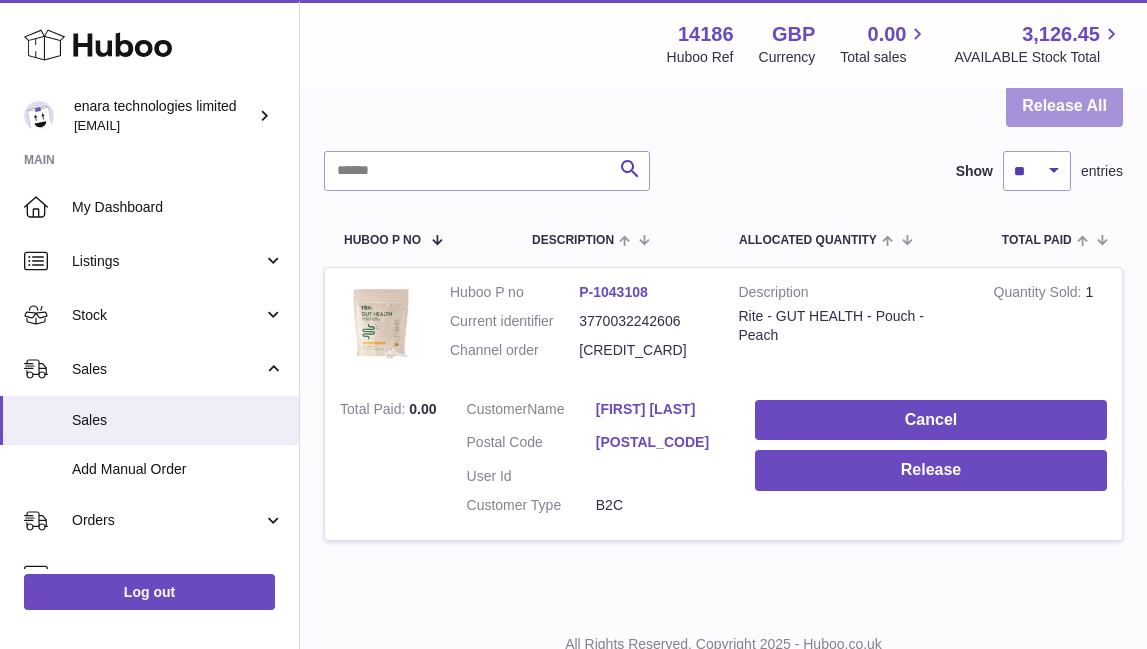 click on "Release All" at bounding box center (1064, 106) 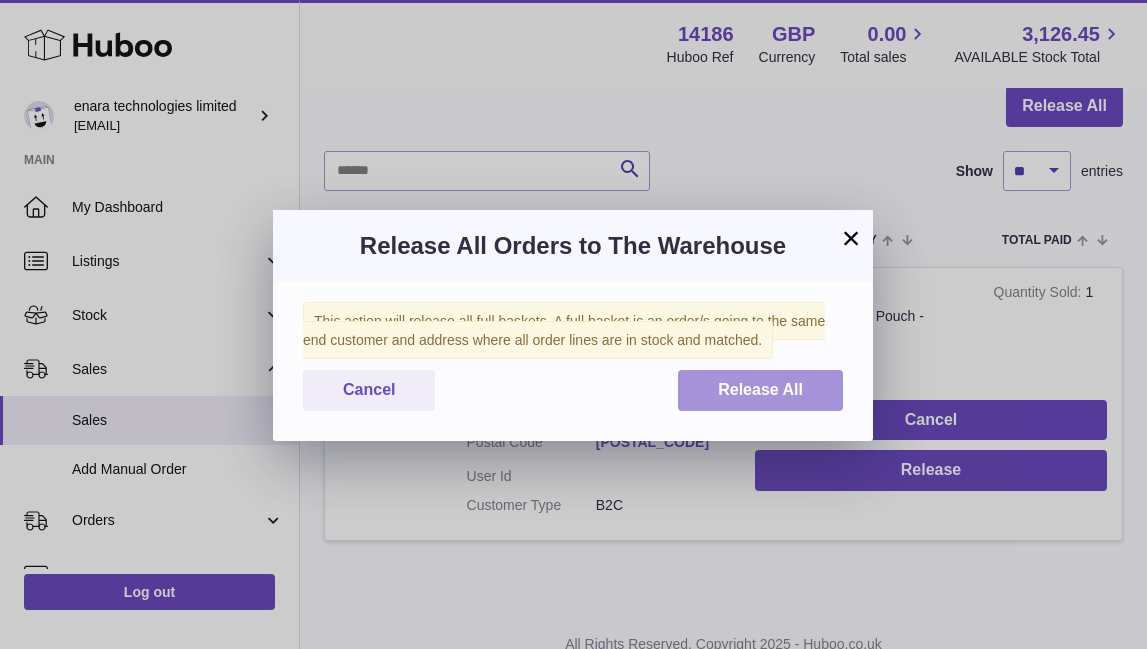 click on "Release All" at bounding box center (760, 389) 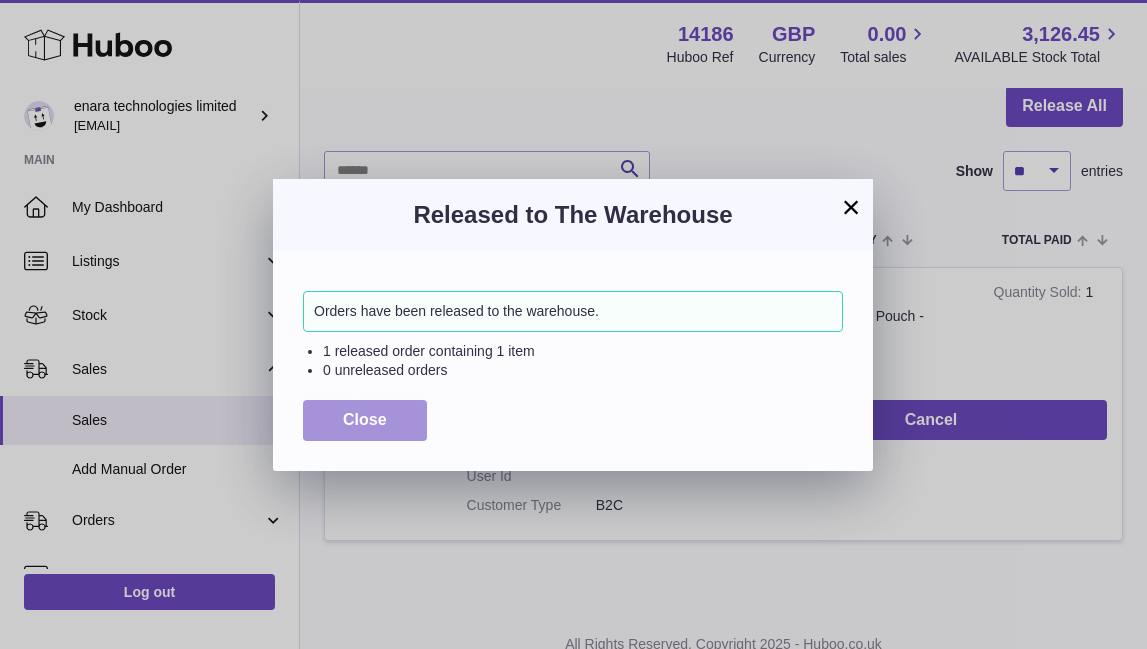 click on "Close" at bounding box center (365, 419) 